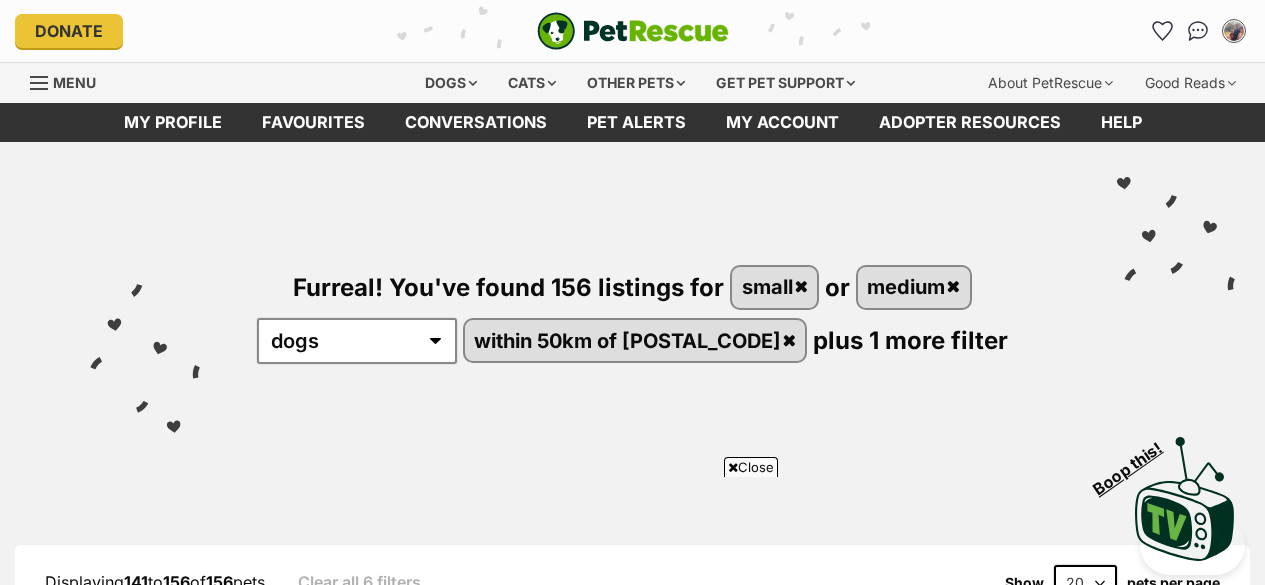 scroll, scrollTop: 3352, scrollLeft: 0, axis: vertical 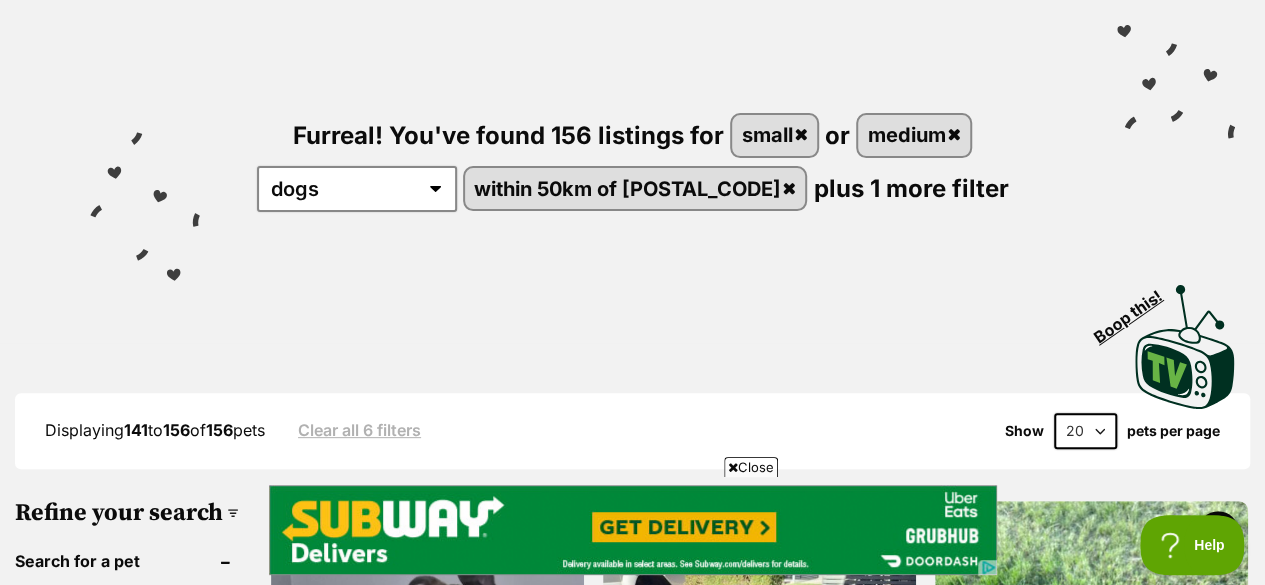 click on "Clear all 6 filters" at bounding box center (359, 430) 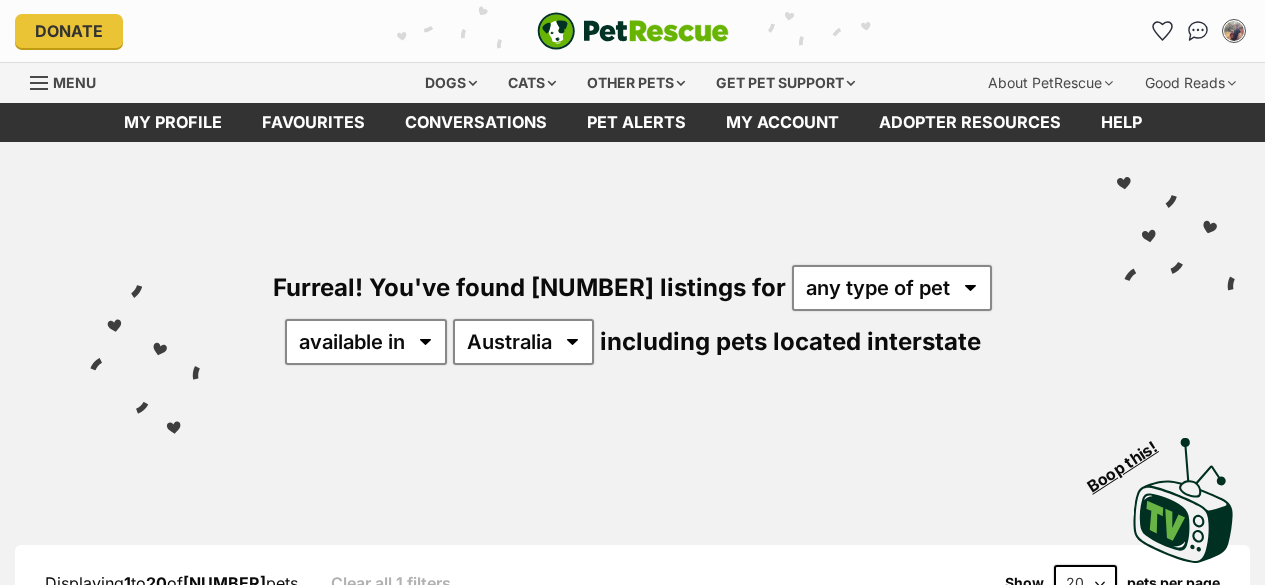 scroll, scrollTop: 0, scrollLeft: 0, axis: both 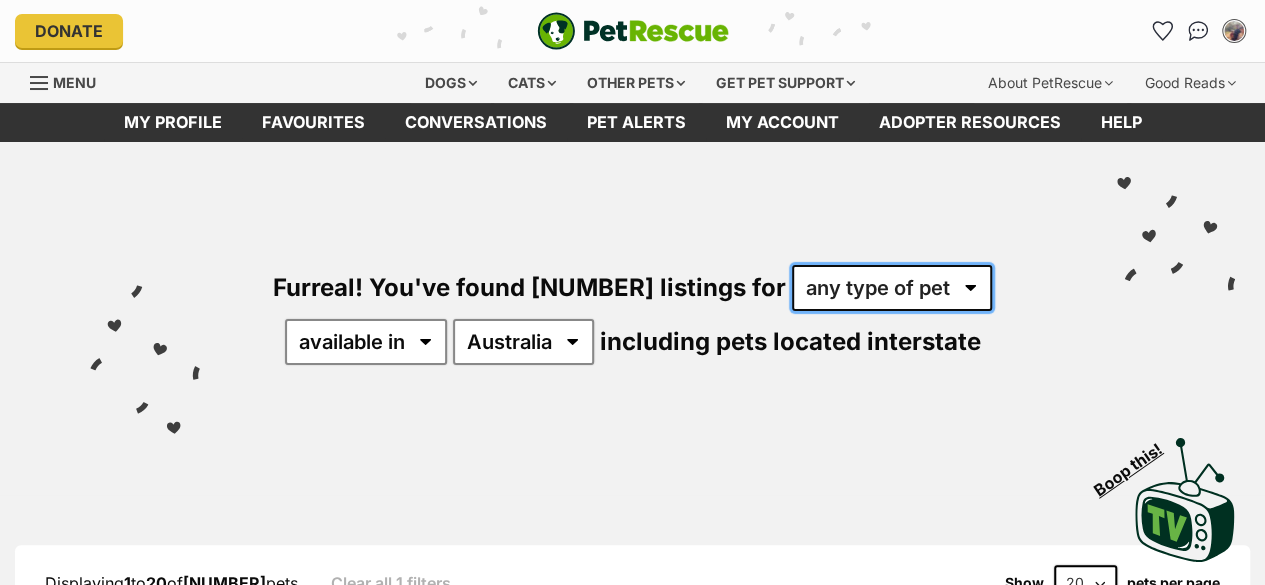 click on "any type of pet
cats
dogs
other pets" at bounding box center [892, 288] 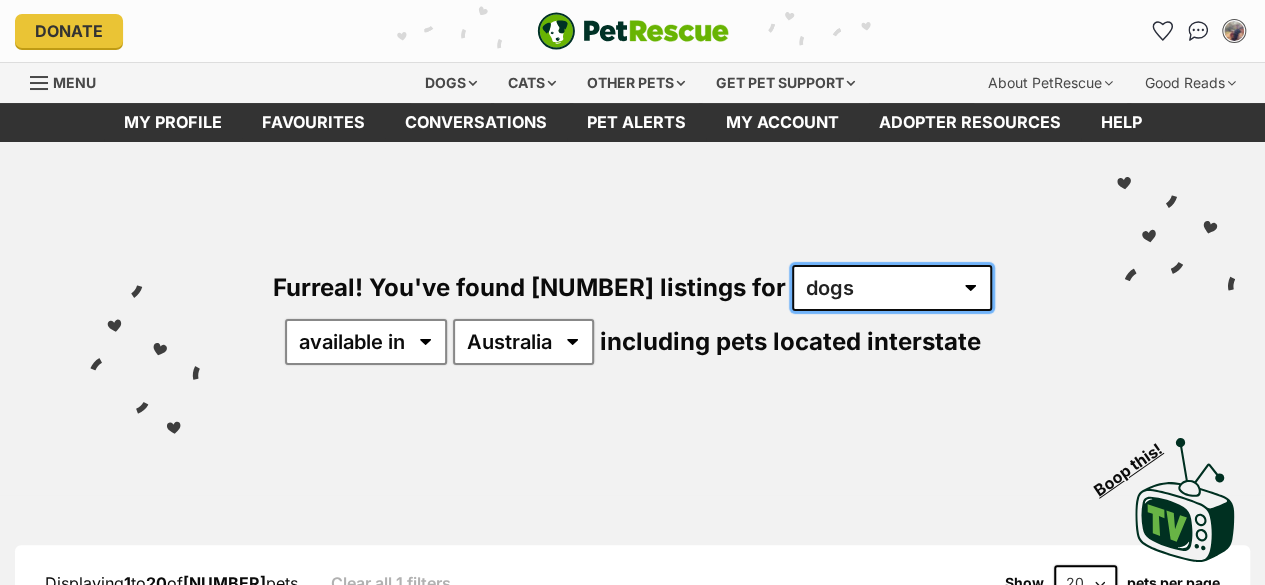 click on "any type of pet
cats
dogs
other pets" at bounding box center (892, 288) 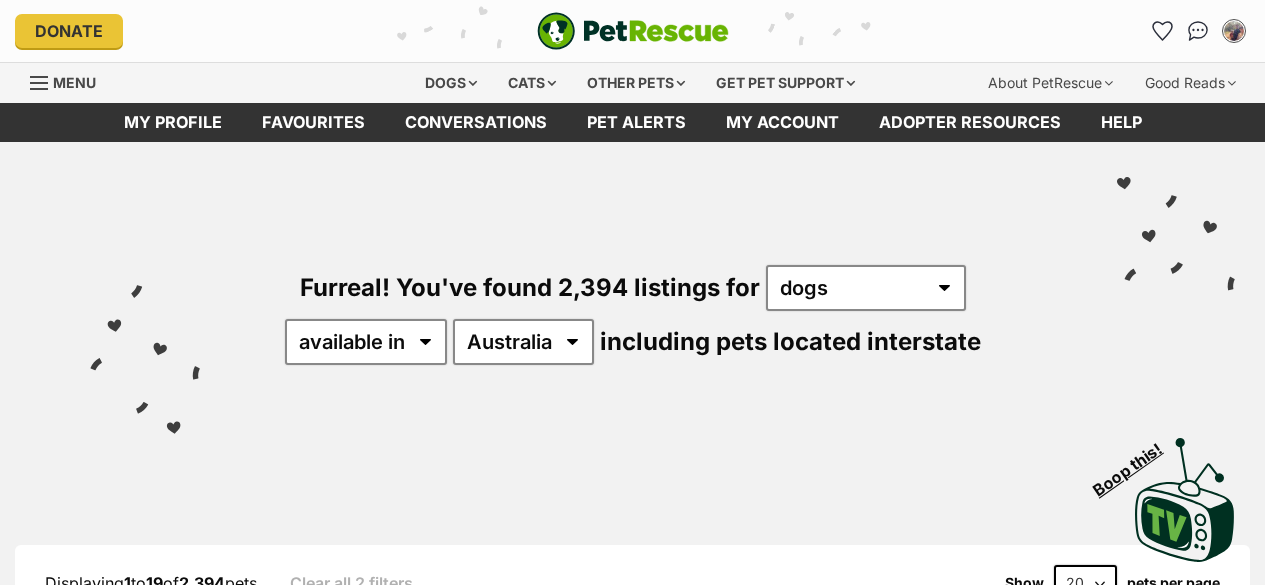 scroll, scrollTop: 0, scrollLeft: 0, axis: both 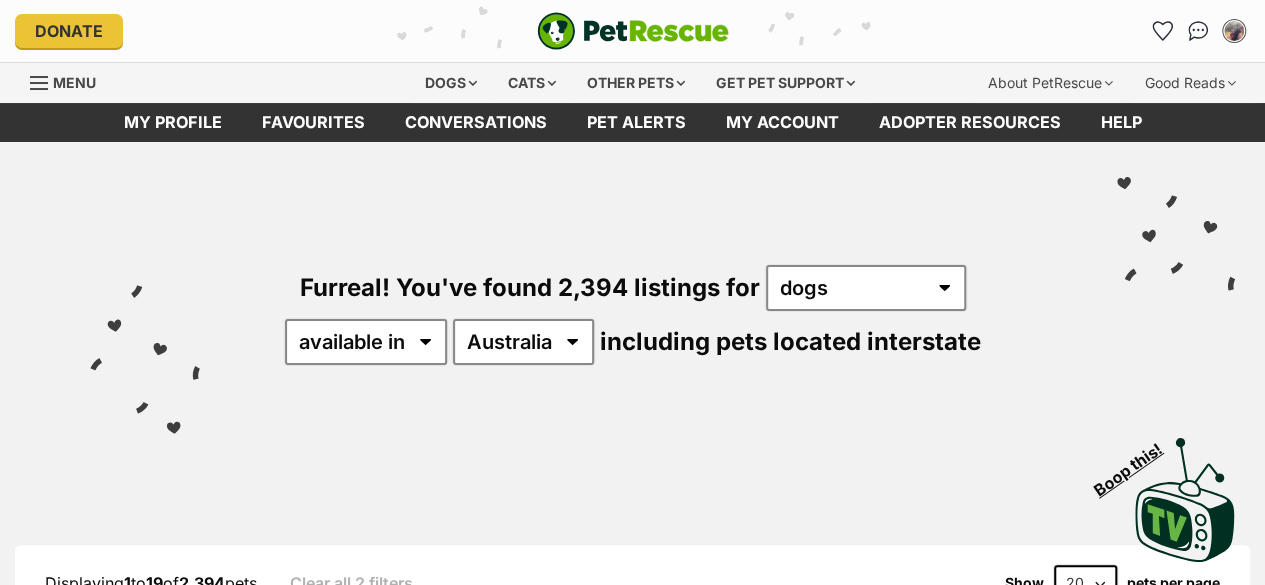 select on "disabled" 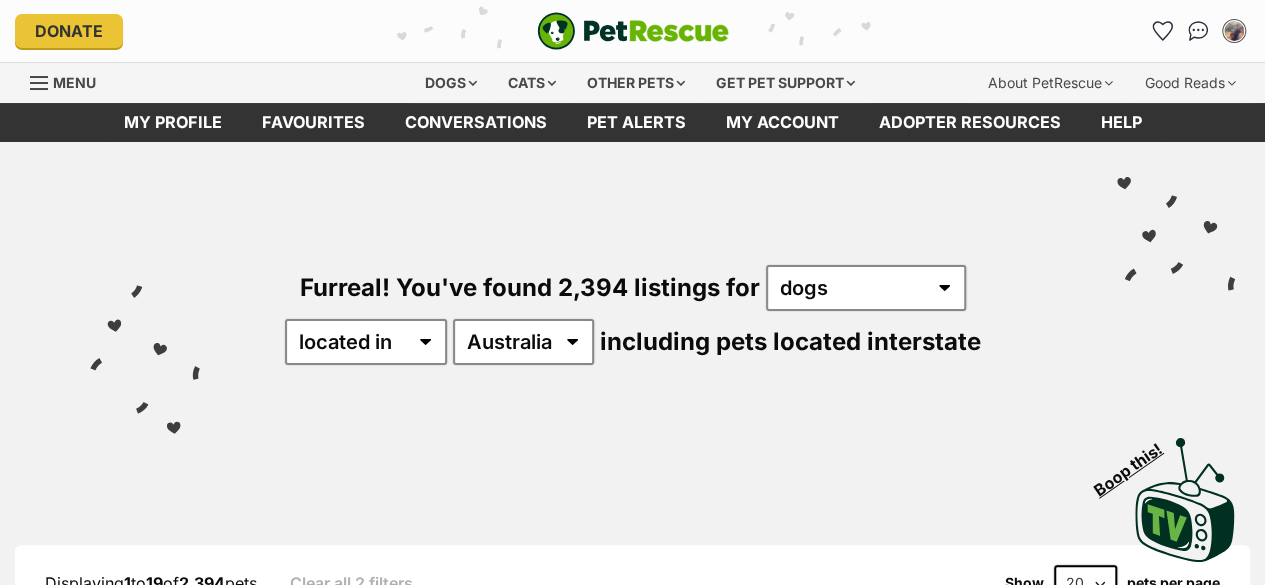 click on "available in
located in" at bounding box center [366, 342] 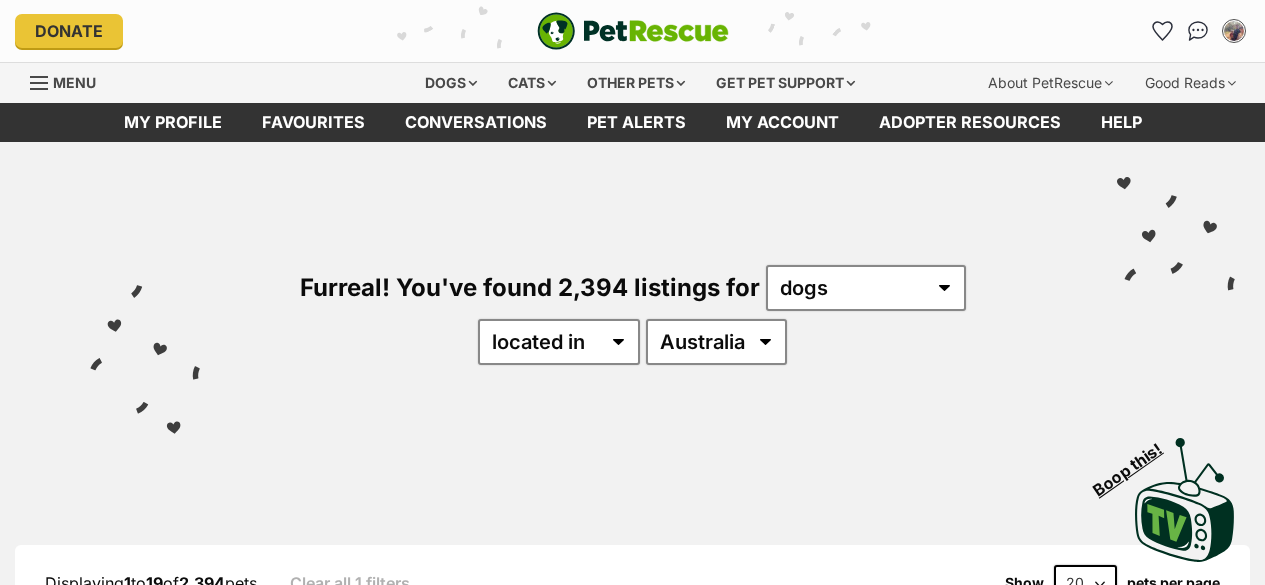 scroll, scrollTop: 0, scrollLeft: 0, axis: both 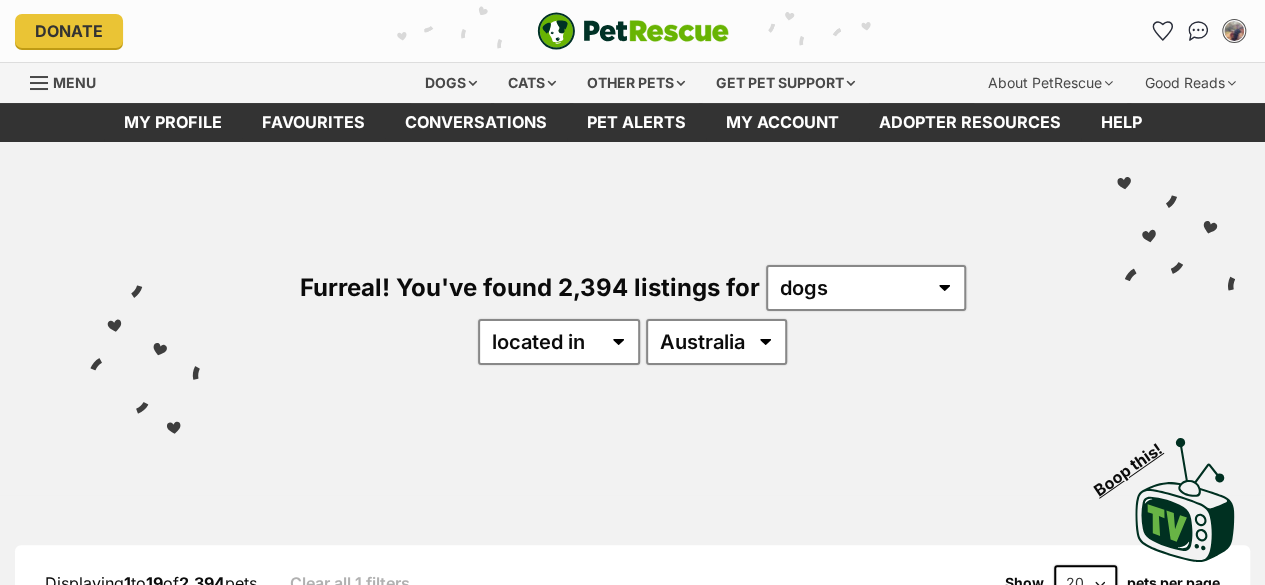 click on "available in
located in" at bounding box center [559, 342] 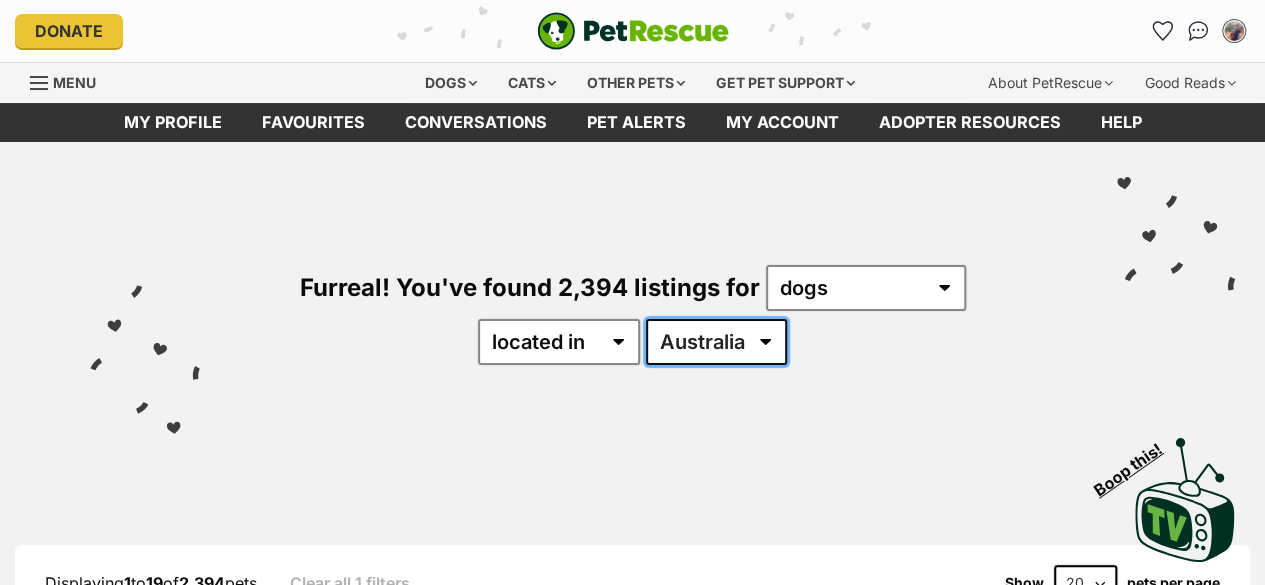 click on "Australia
ACT
NSW
NT
QLD
SA
TAS
VIC
WA" at bounding box center [716, 342] 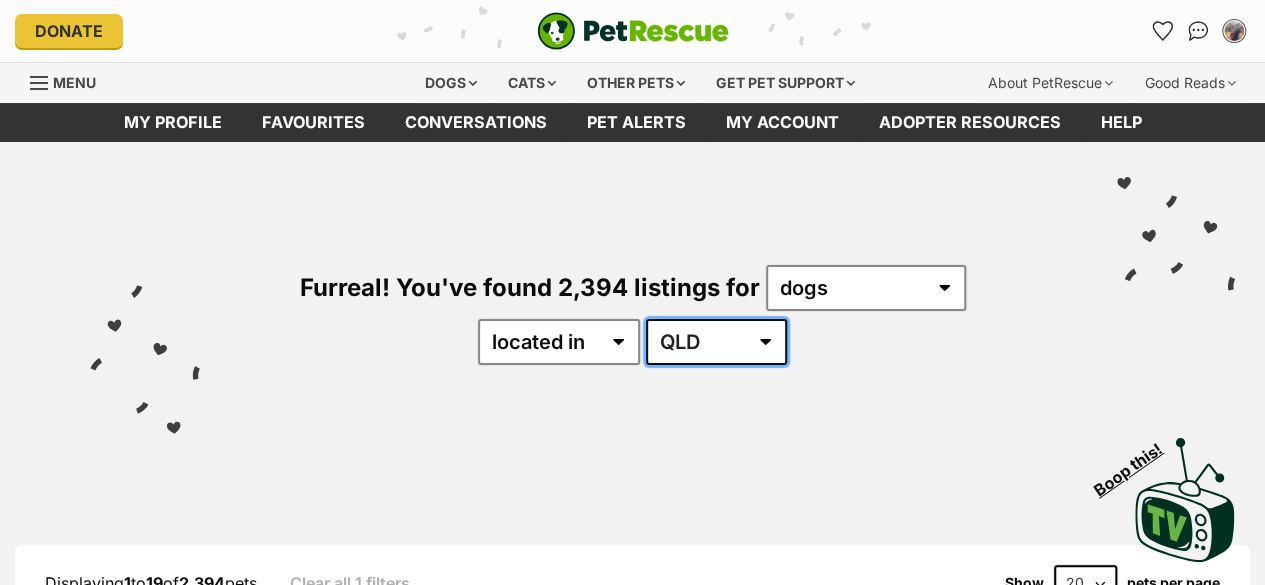 click on "Australia
ACT
NSW
NT
QLD
SA
TAS
VIC
WA" at bounding box center (716, 342) 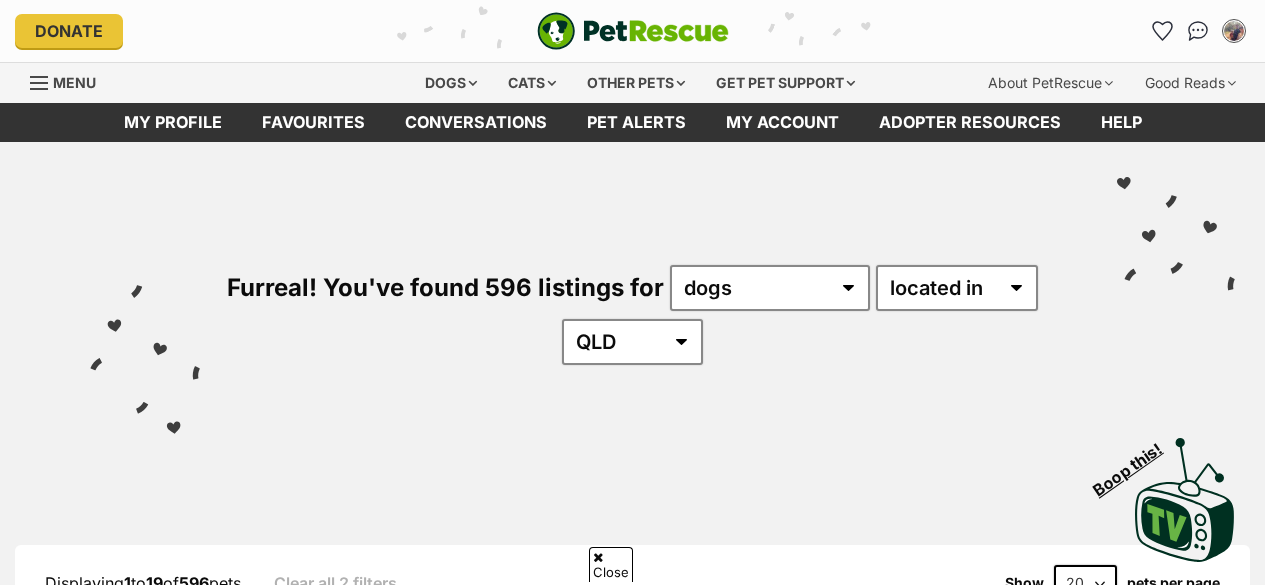 scroll, scrollTop: 128, scrollLeft: 0, axis: vertical 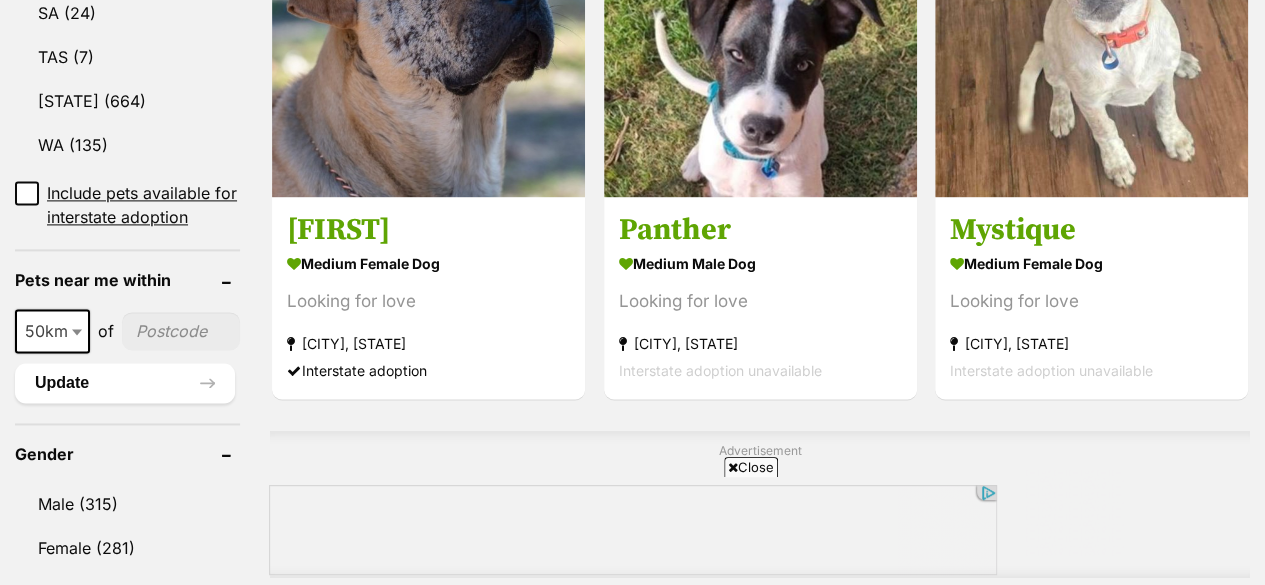 click at bounding box center (181, 331) 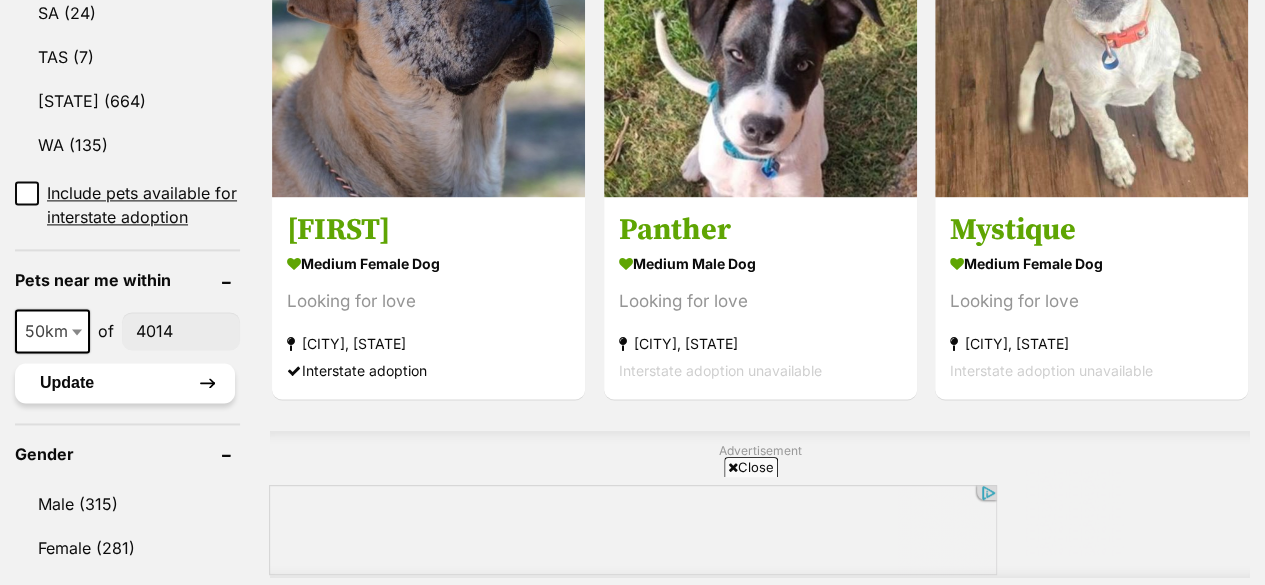 click on "Update" at bounding box center (125, 383) 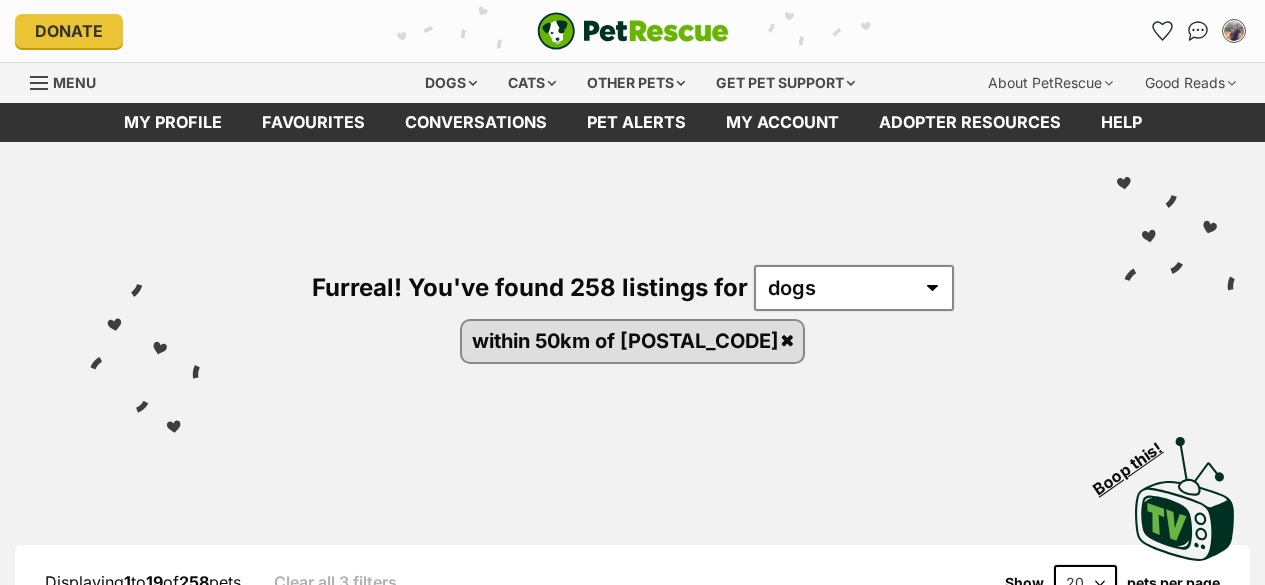 scroll, scrollTop: 0, scrollLeft: 0, axis: both 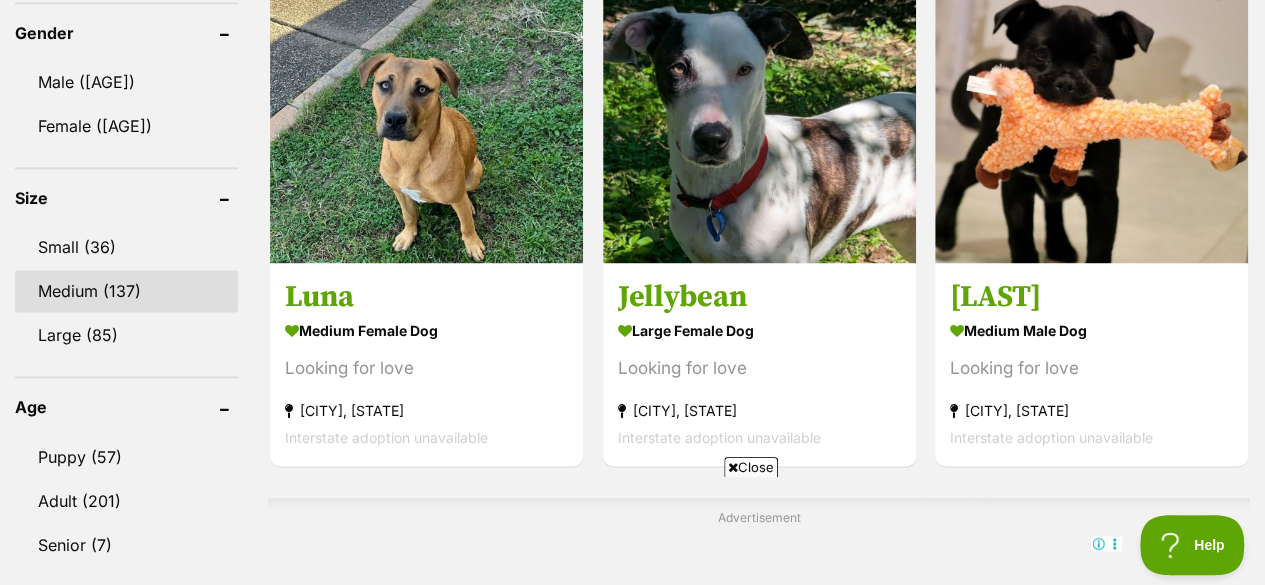 click on "Medium (137)" at bounding box center [126, 291] 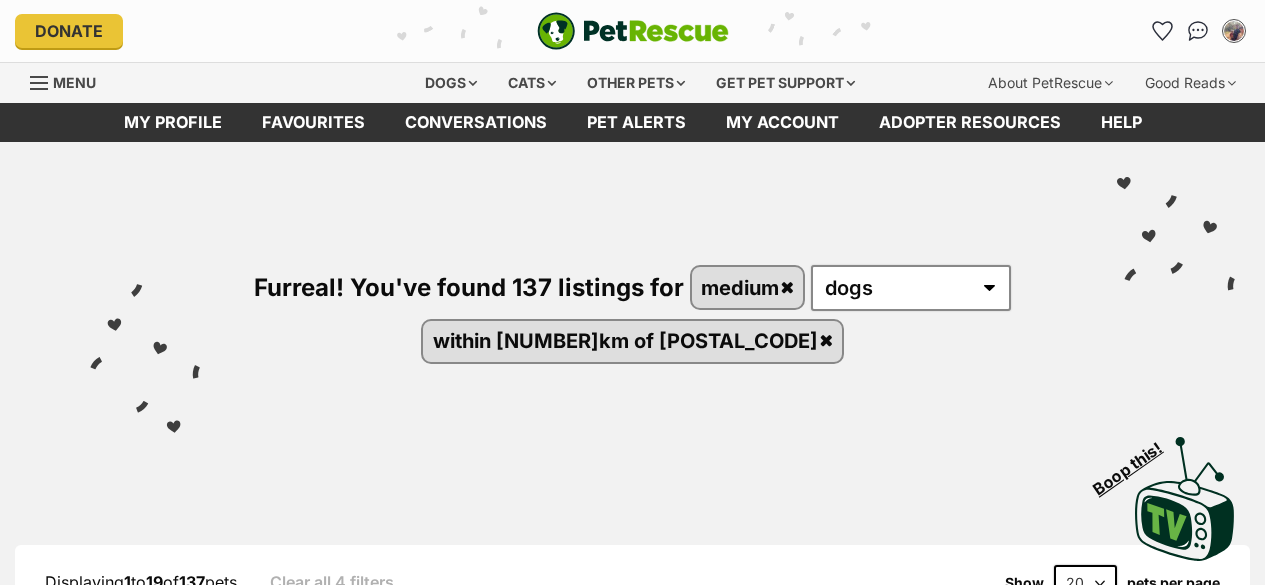 scroll, scrollTop: 0, scrollLeft: 0, axis: both 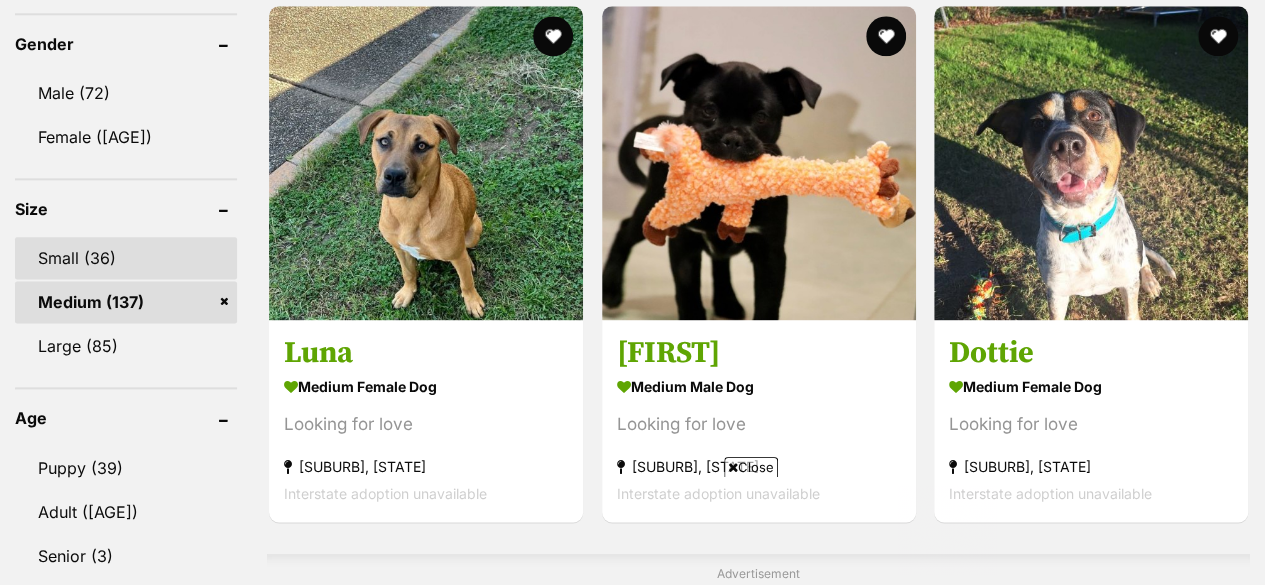 click on "Small (36)" at bounding box center (126, 258) 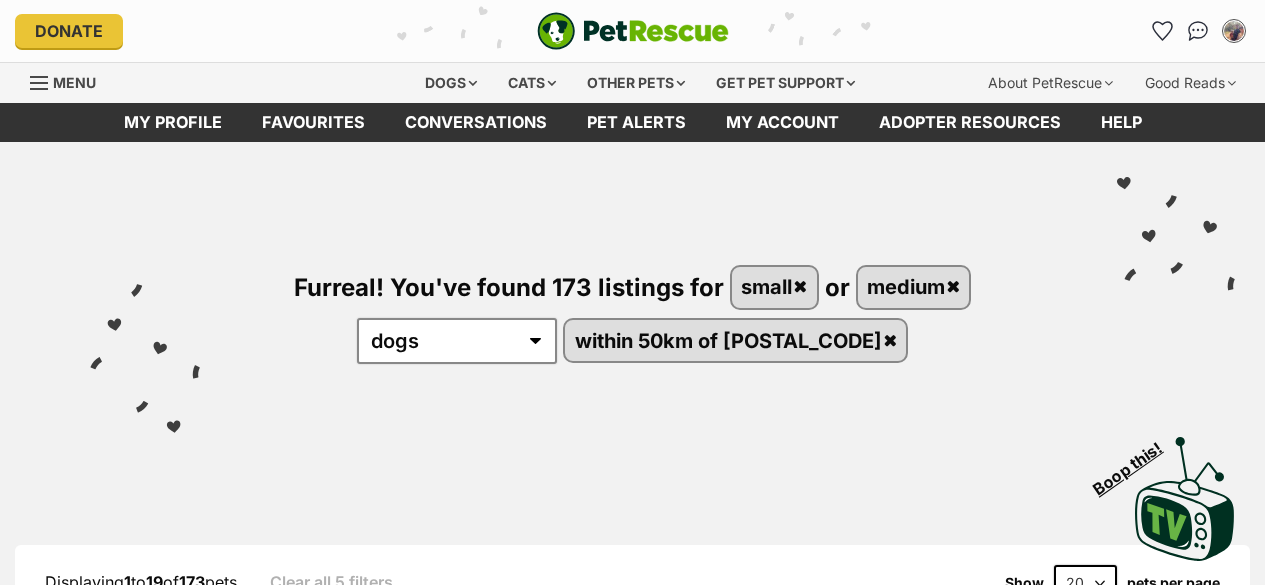 scroll, scrollTop: 0, scrollLeft: 0, axis: both 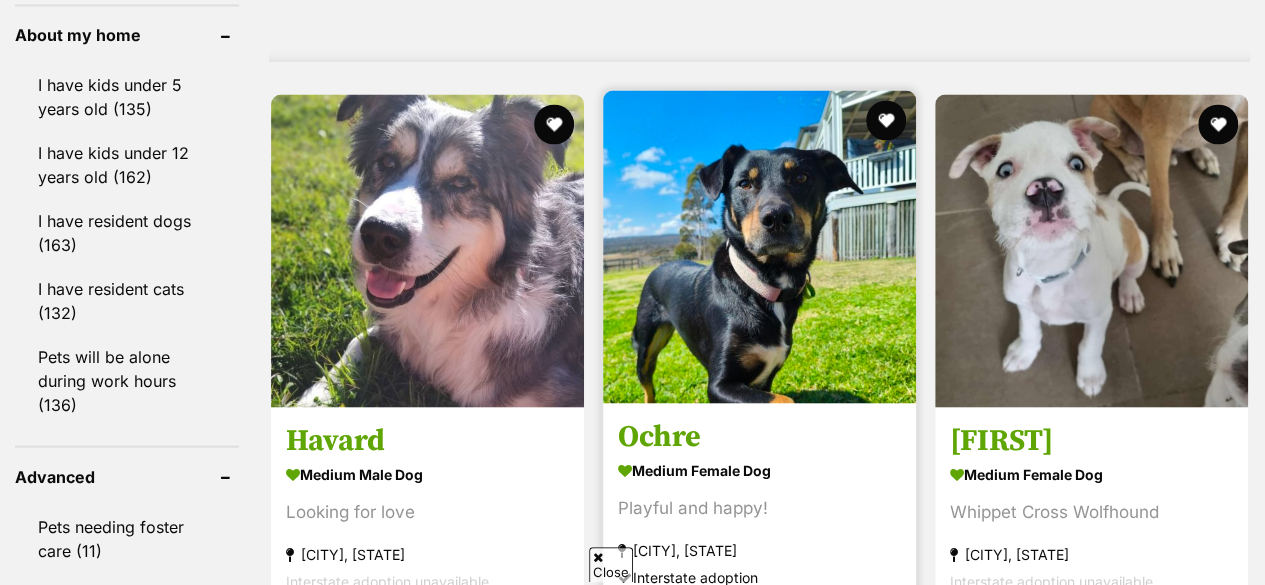 click at bounding box center (759, 246) 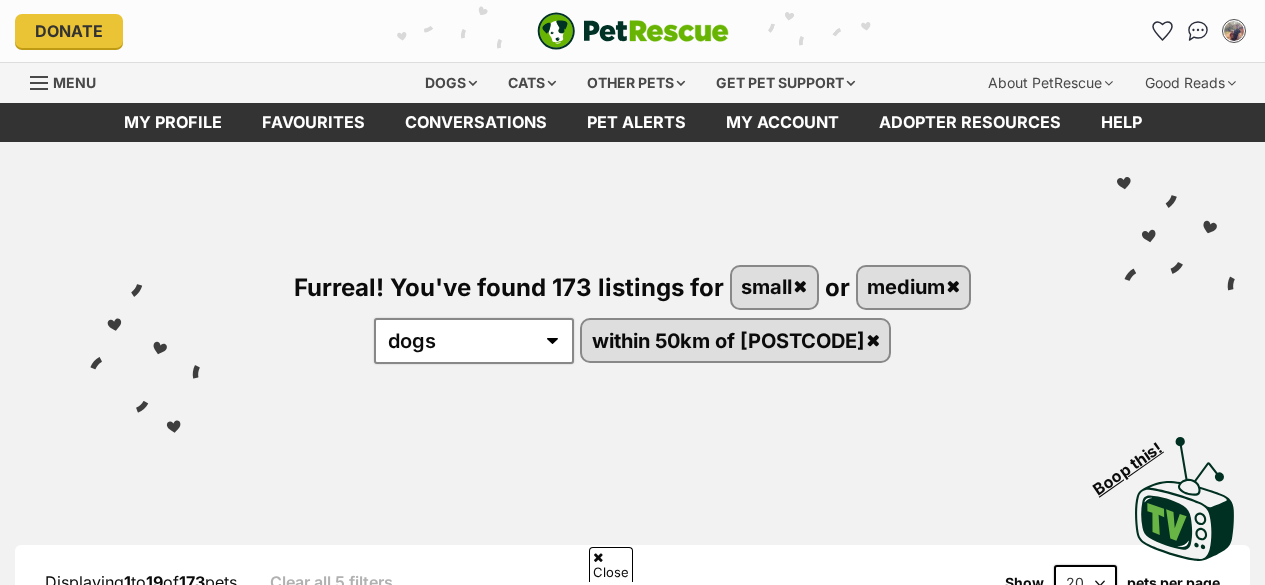 scroll, scrollTop: 1819, scrollLeft: 0, axis: vertical 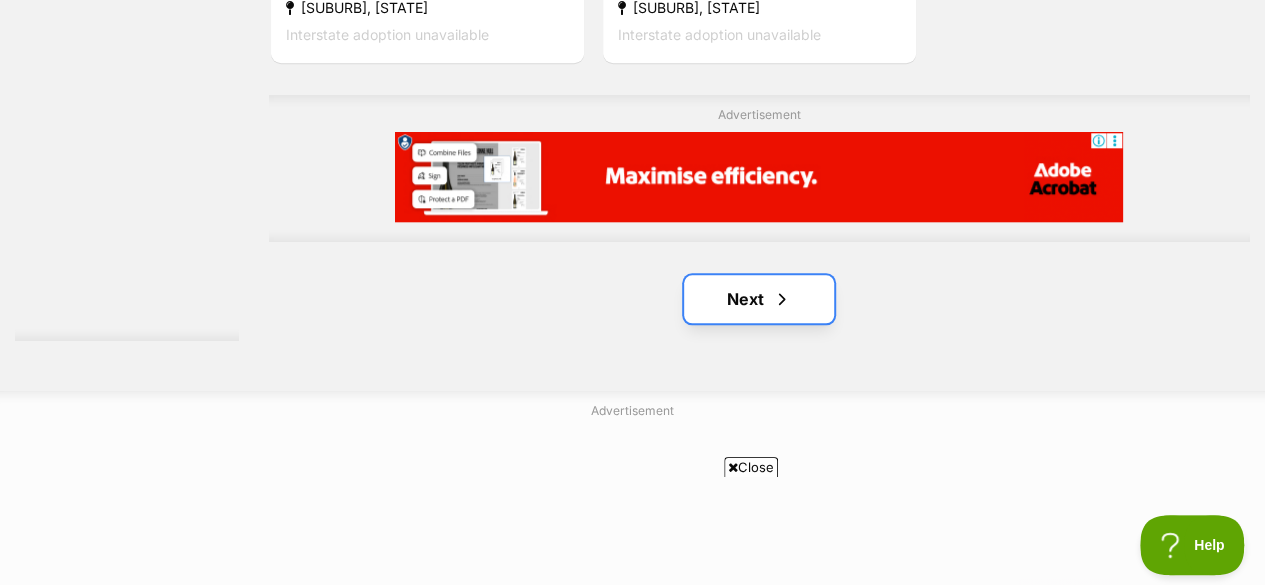 click on "Next" at bounding box center [759, 299] 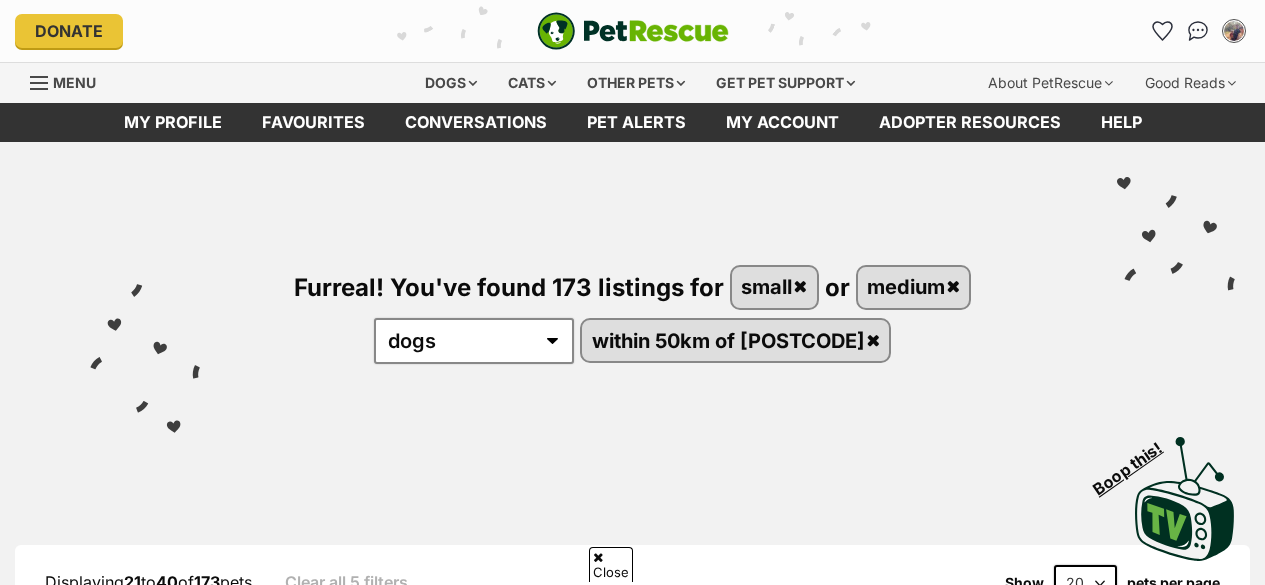 scroll, scrollTop: 437, scrollLeft: 0, axis: vertical 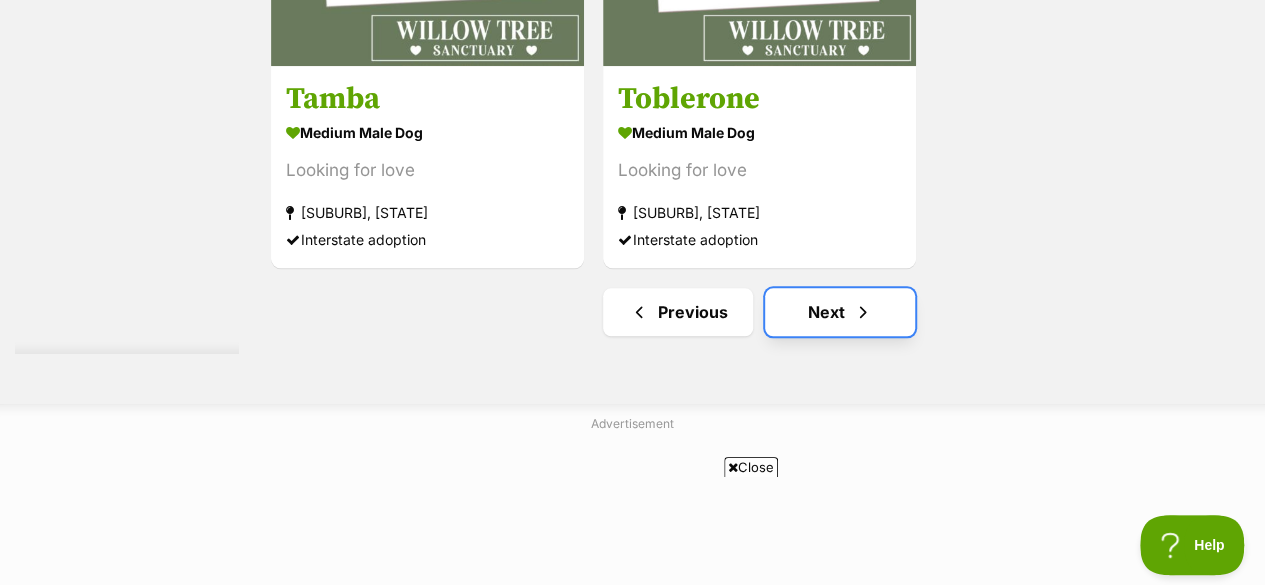 click on "Next" at bounding box center (840, 312) 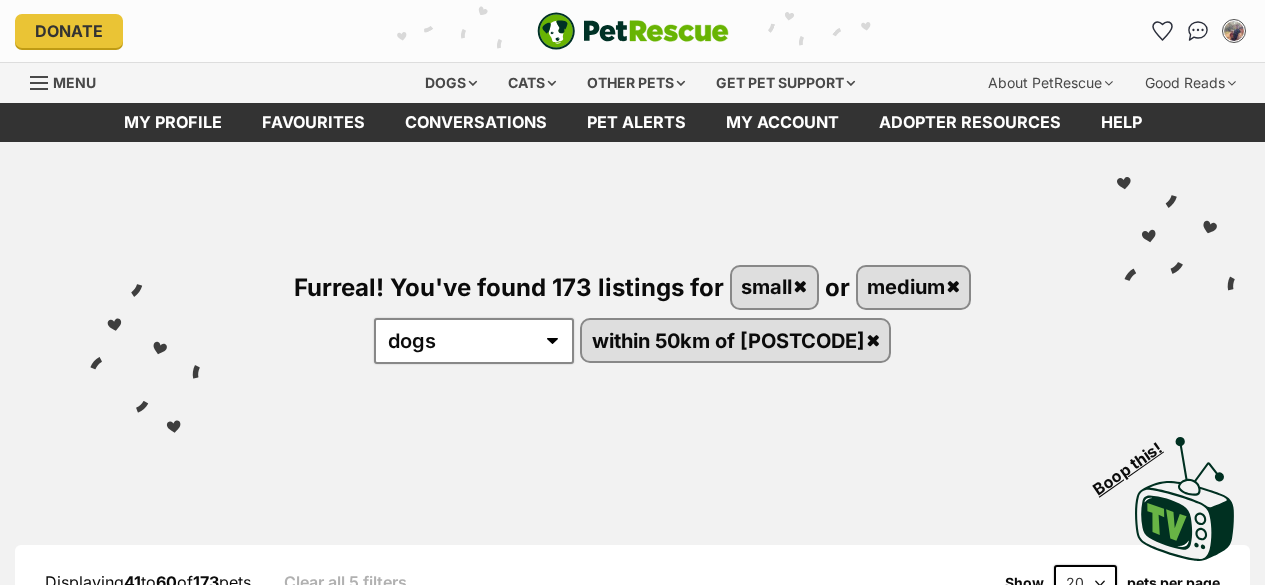 scroll, scrollTop: 0, scrollLeft: 0, axis: both 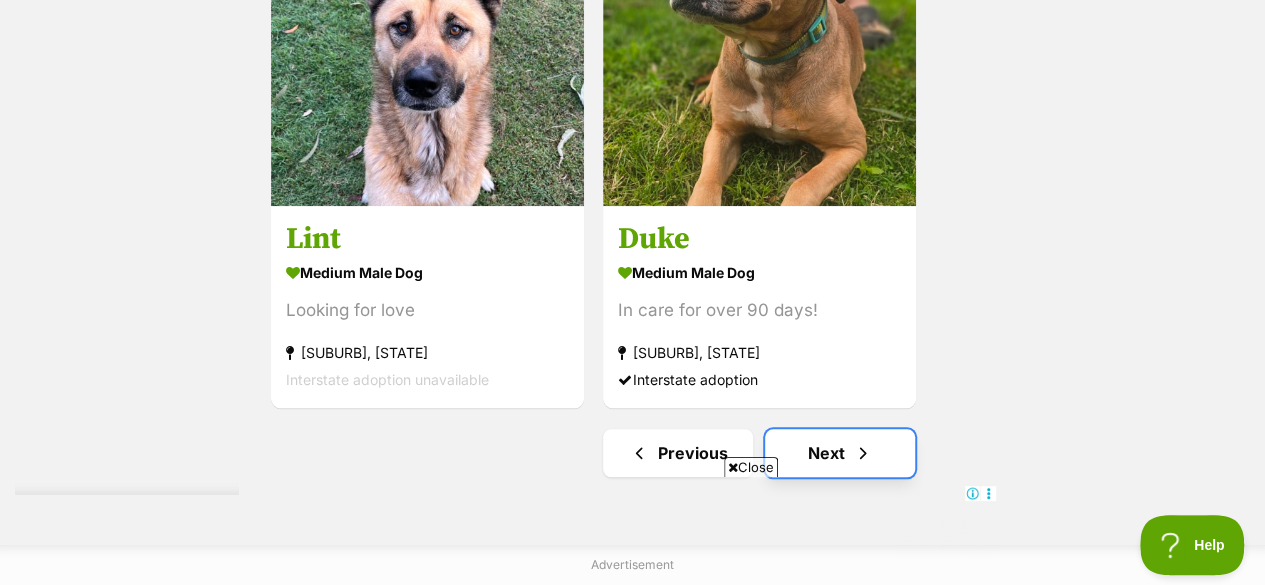 click on "Next" at bounding box center [840, 453] 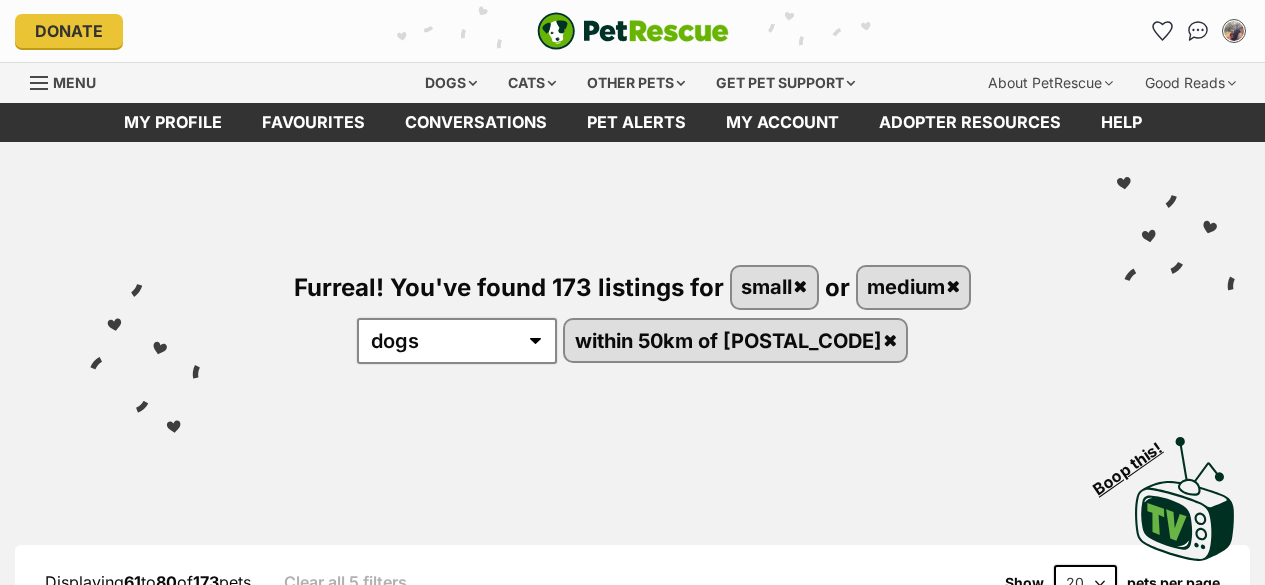 scroll, scrollTop: 256, scrollLeft: 0, axis: vertical 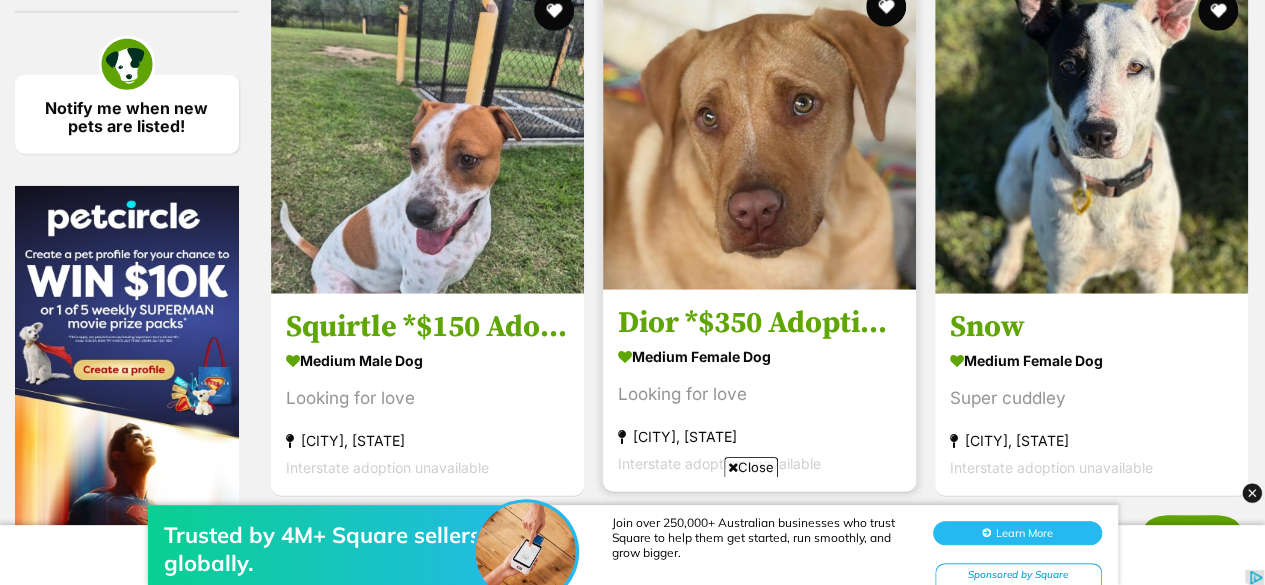 click at bounding box center [759, 133] 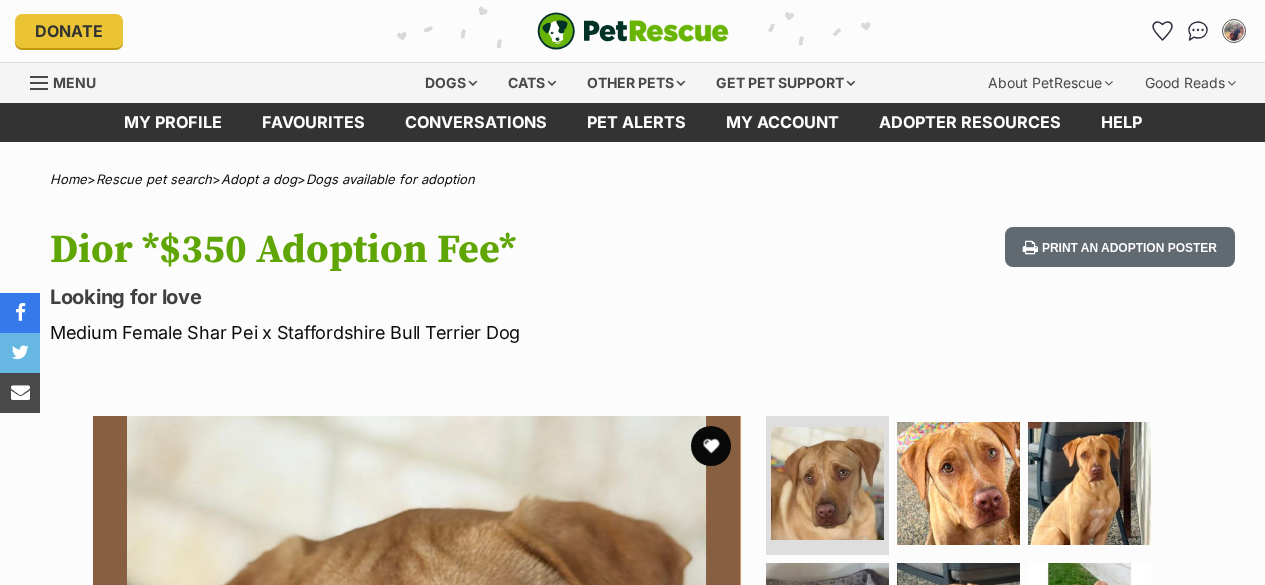 scroll, scrollTop: 0, scrollLeft: 0, axis: both 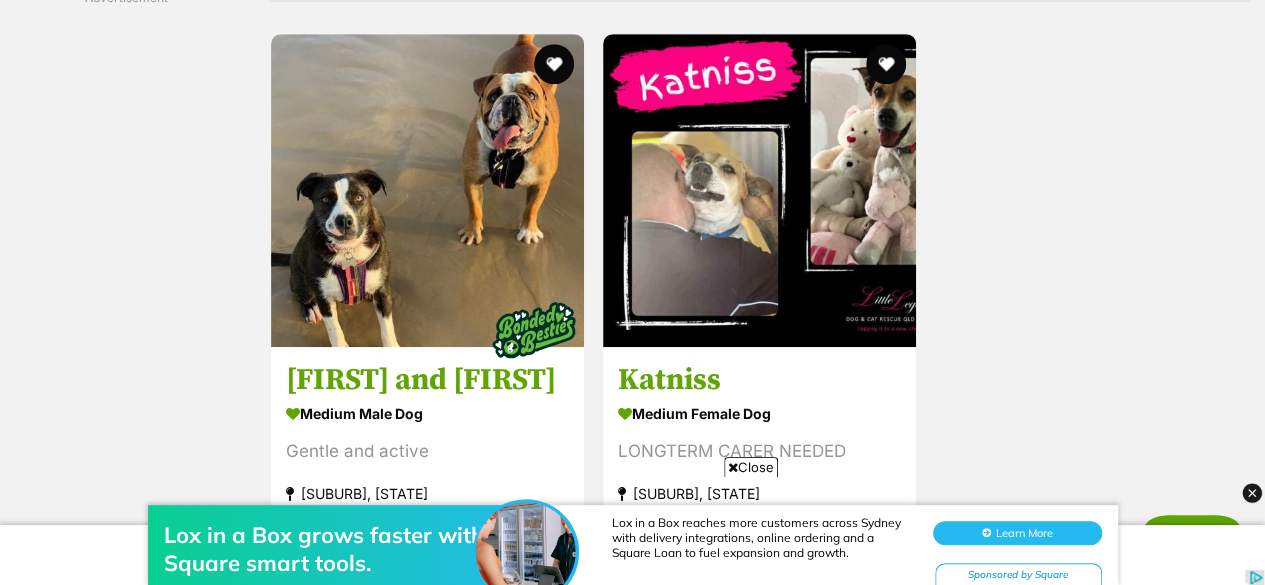 click on "Next" at bounding box center (840, 593) 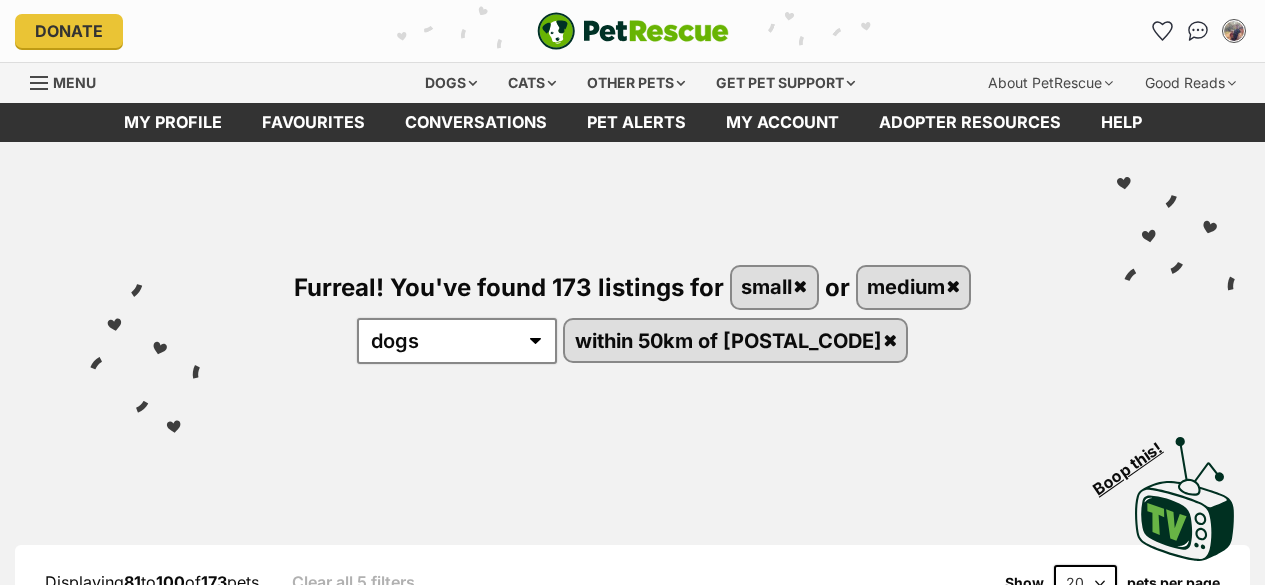 scroll, scrollTop: 0, scrollLeft: 0, axis: both 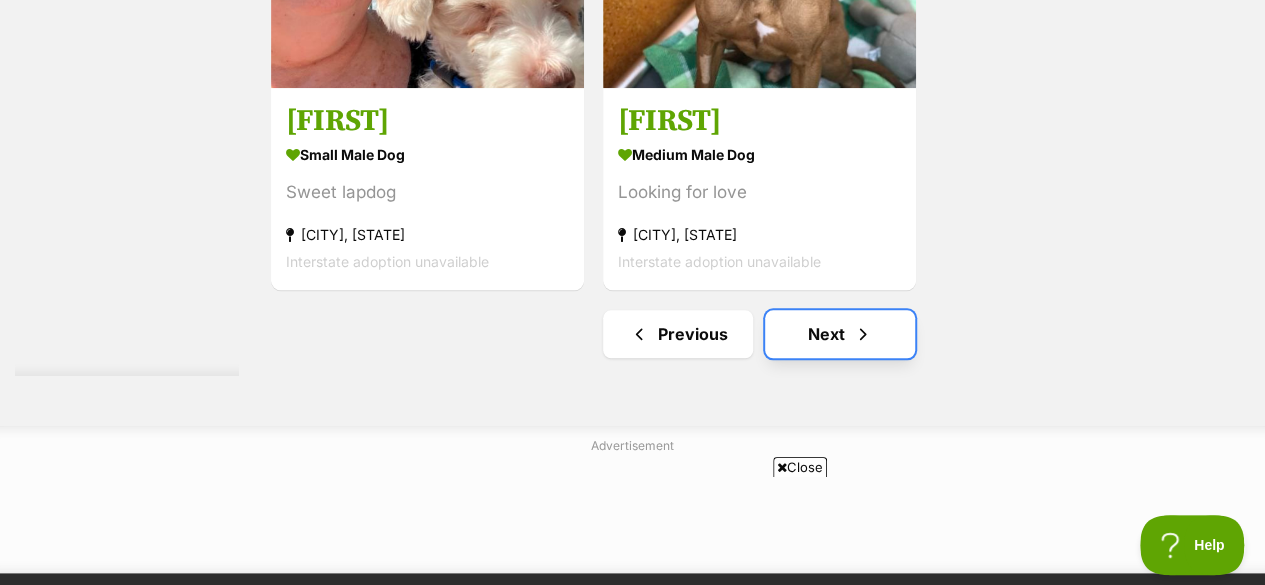click at bounding box center (863, 334) 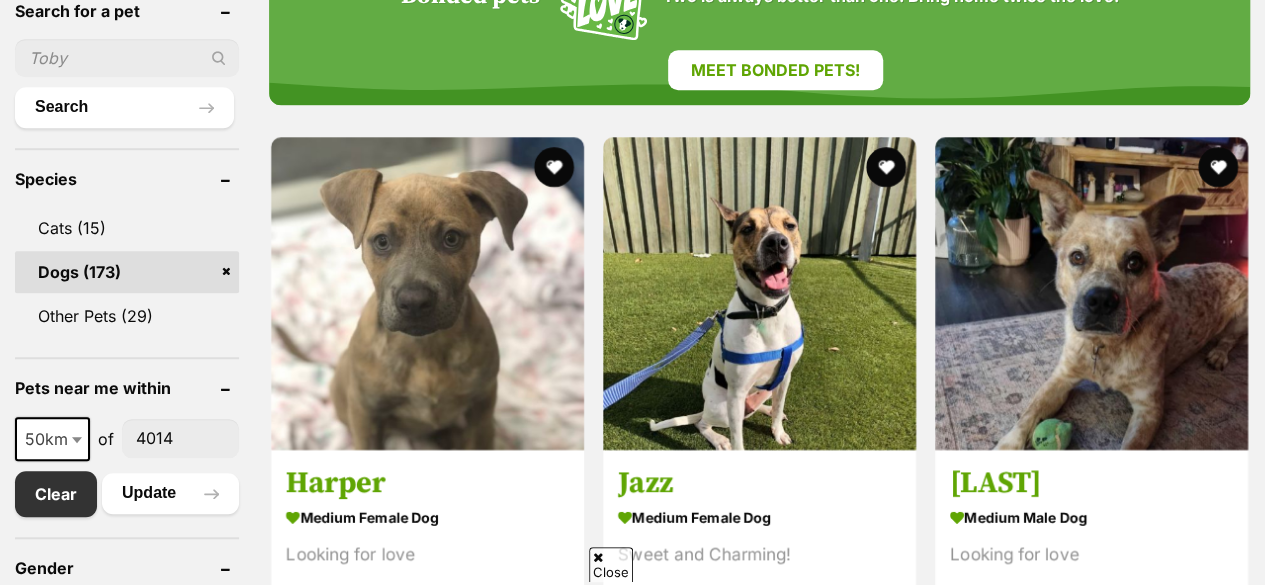 scroll, scrollTop: 715, scrollLeft: 0, axis: vertical 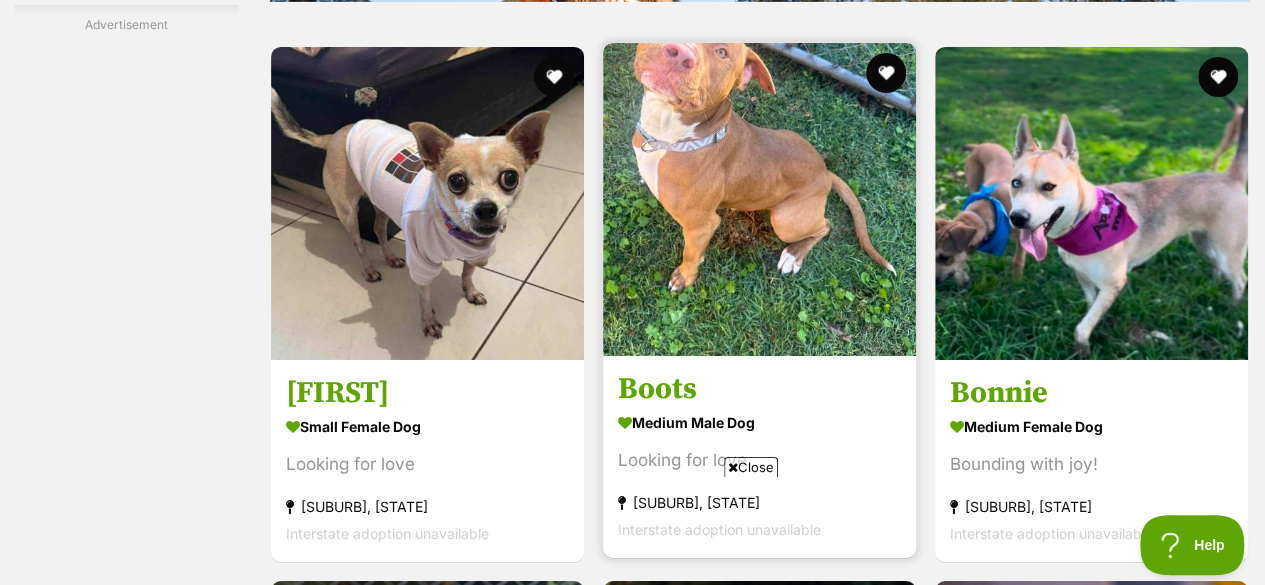 click at bounding box center [759, 199] 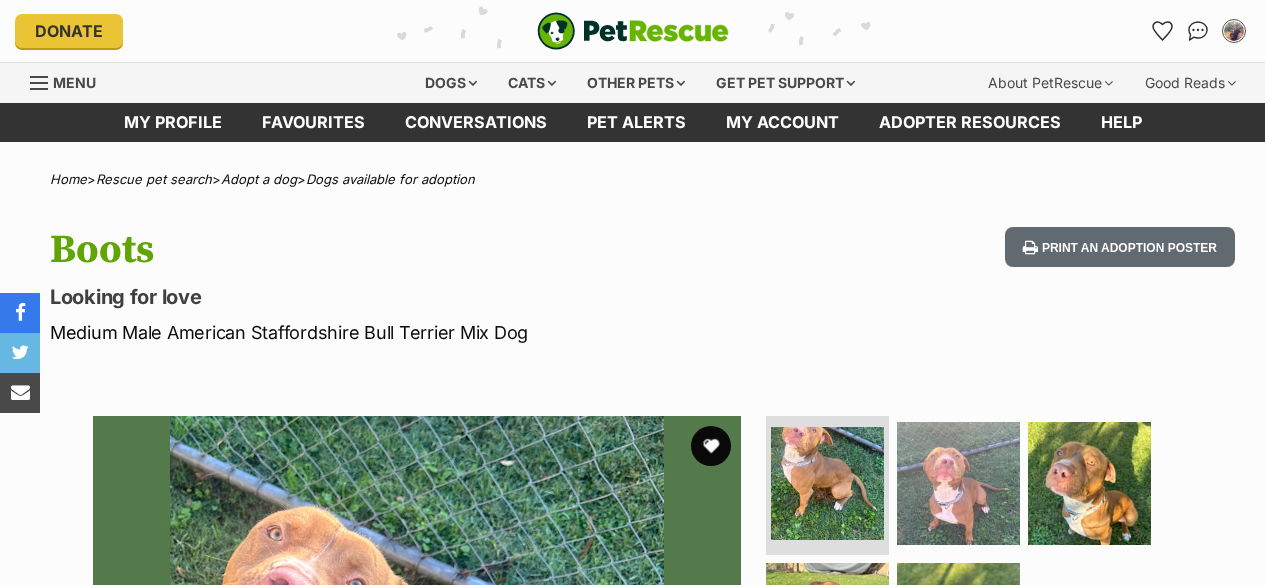 scroll, scrollTop: 0, scrollLeft: 0, axis: both 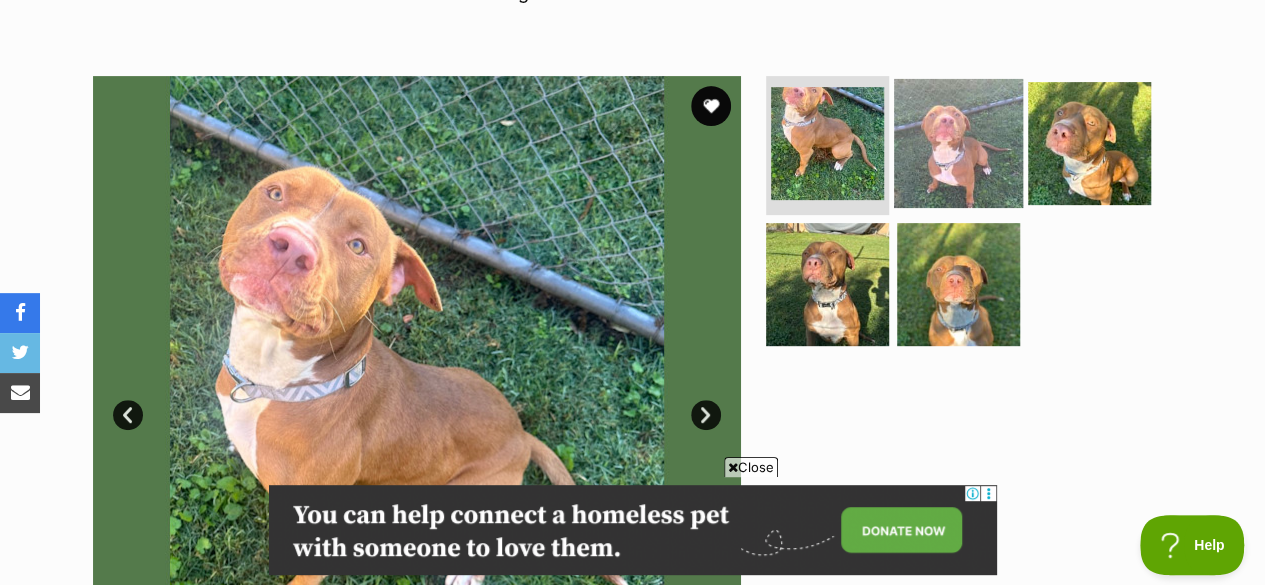 click at bounding box center [958, 142] 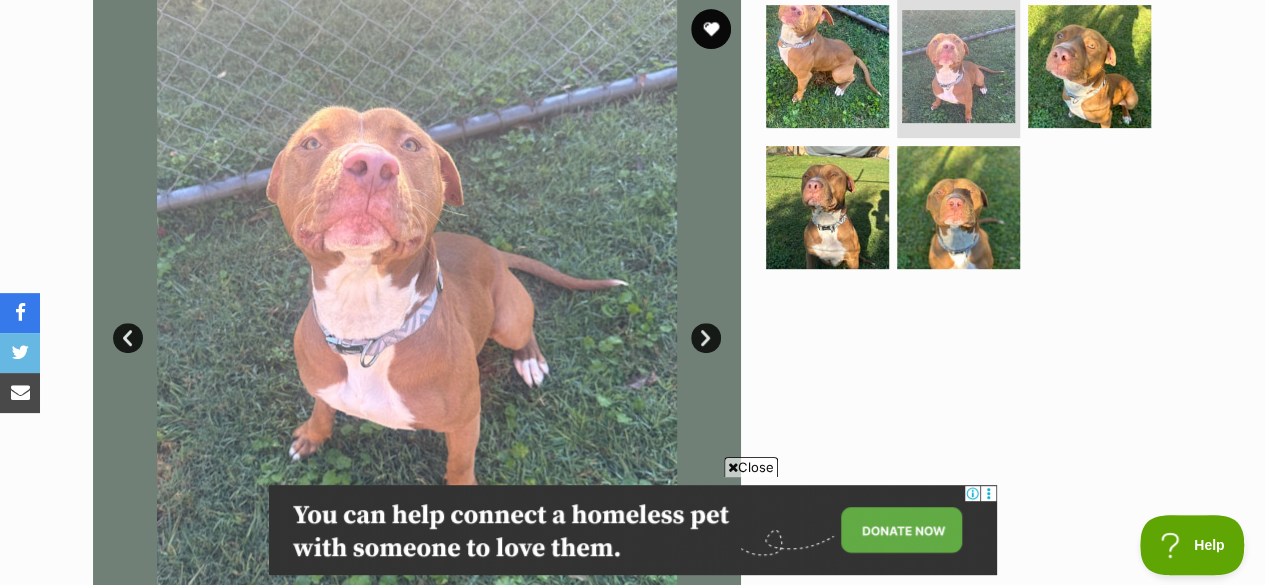 scroll, scrollTop: 418, scrollLeft: 0, axis: vertical 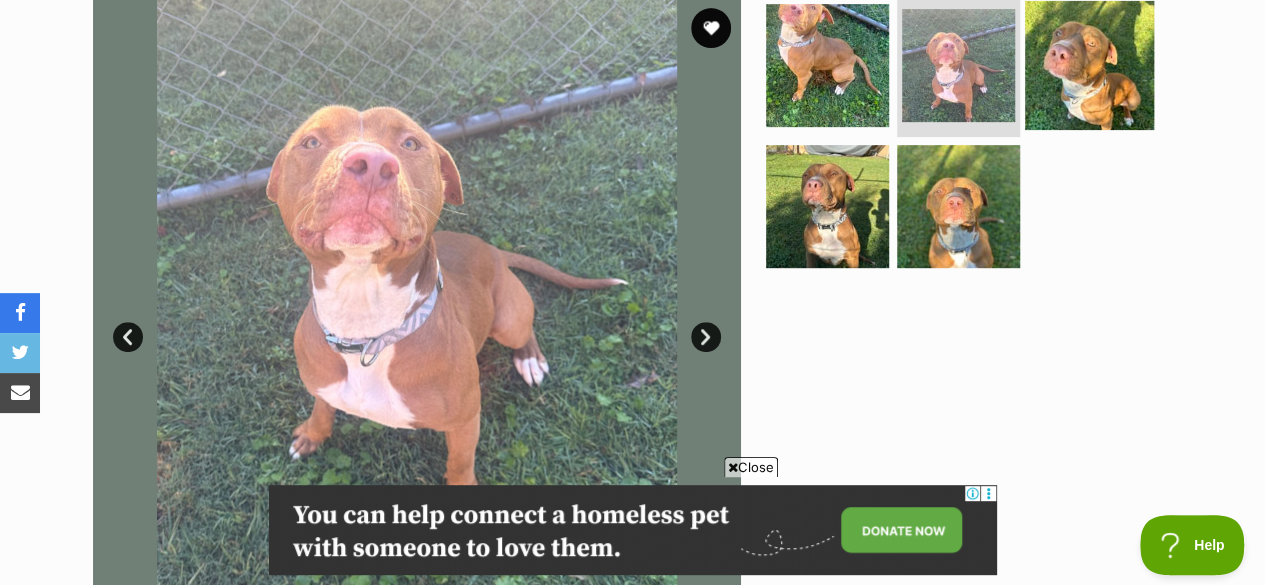 click at bounding box center (1089, 64) 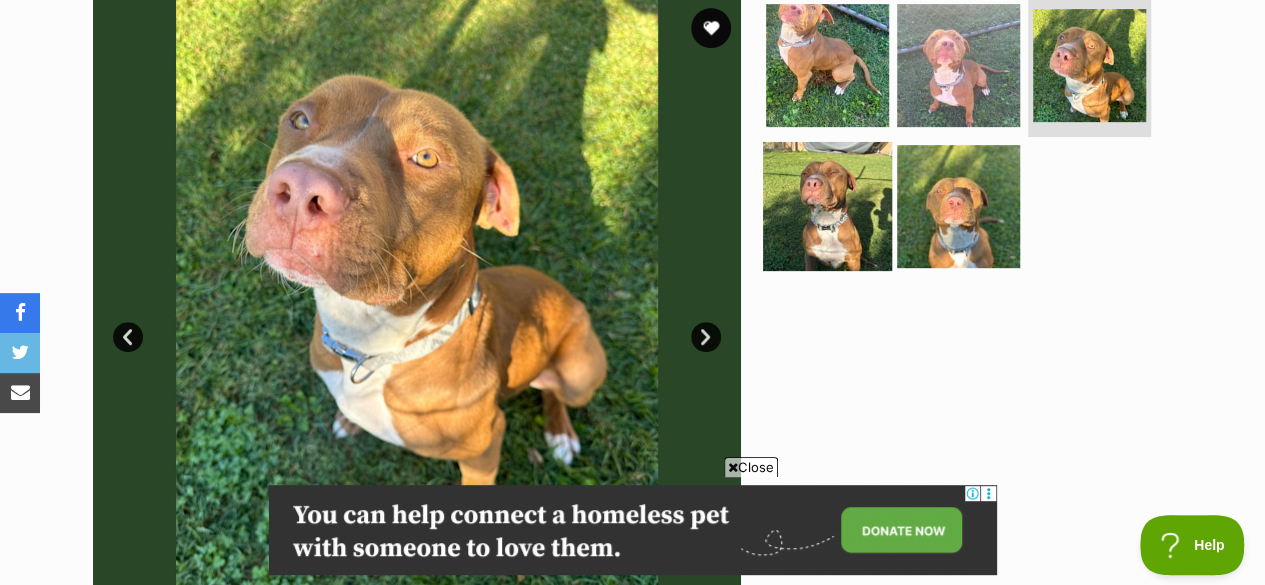 click at bounding box center (827, 206) 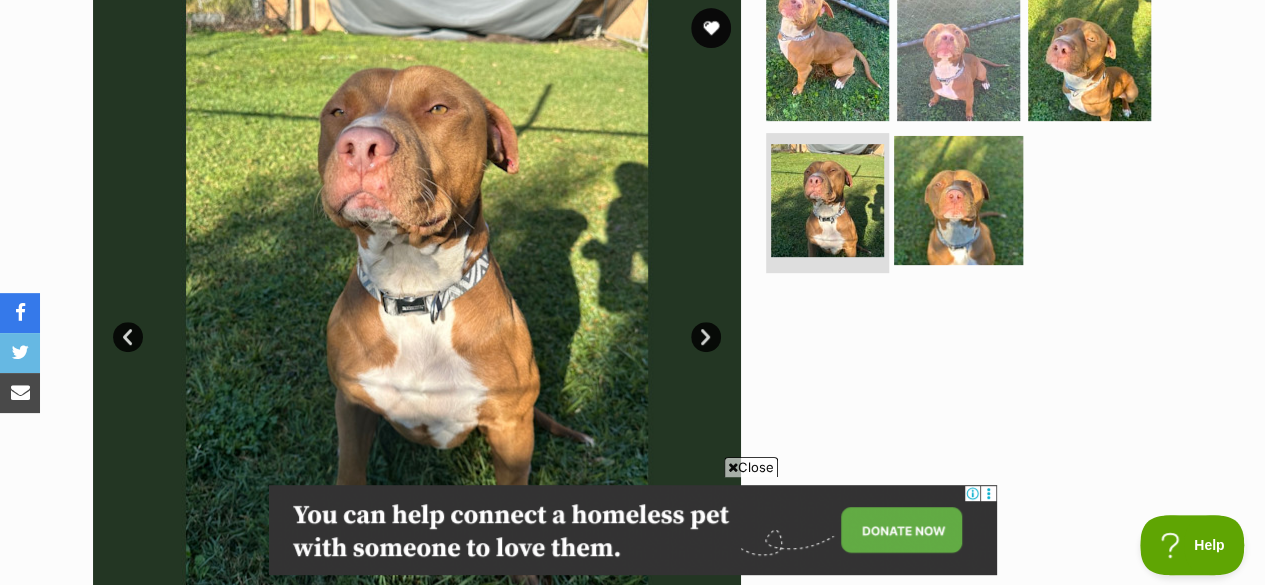 click at bounding box center (958, 200) 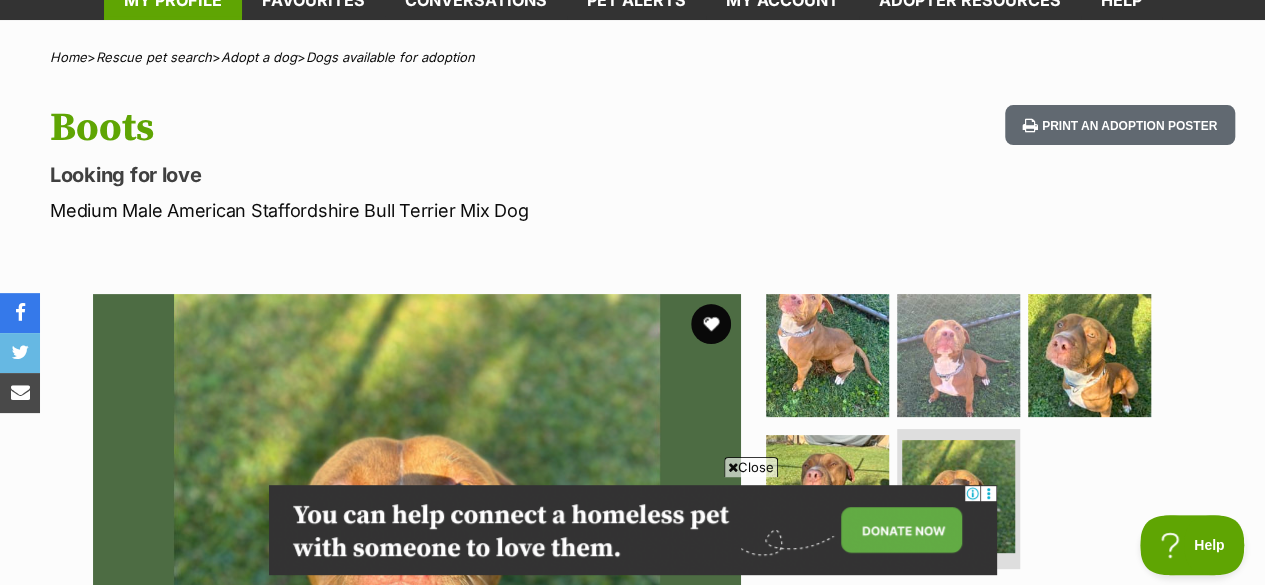 scroll, scrollTop: 0, scrollLeft: 0, axis: both 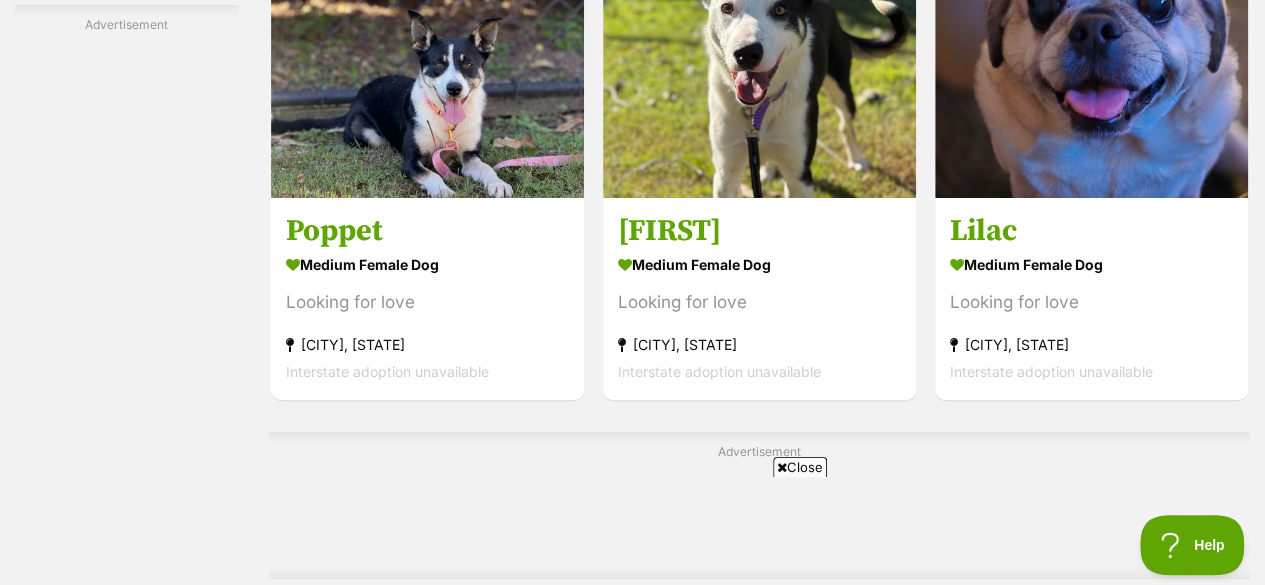 click on "Next" at bounding box center [840, 1171] 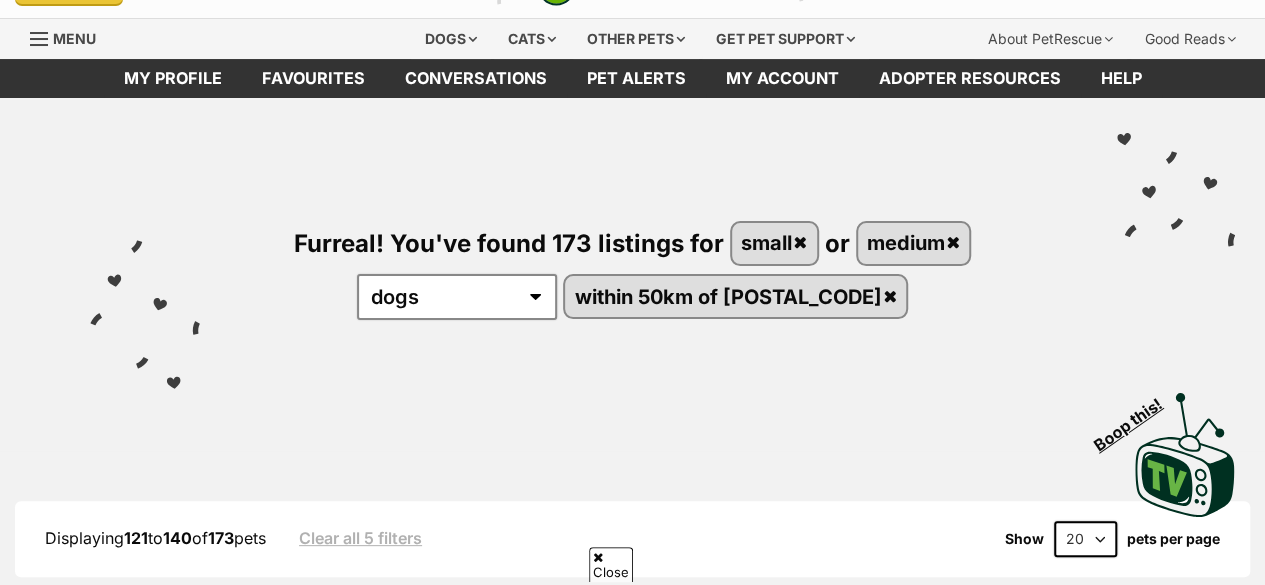 scroll, scrollTop: 202, scrollLeft: 0, axis: vertical 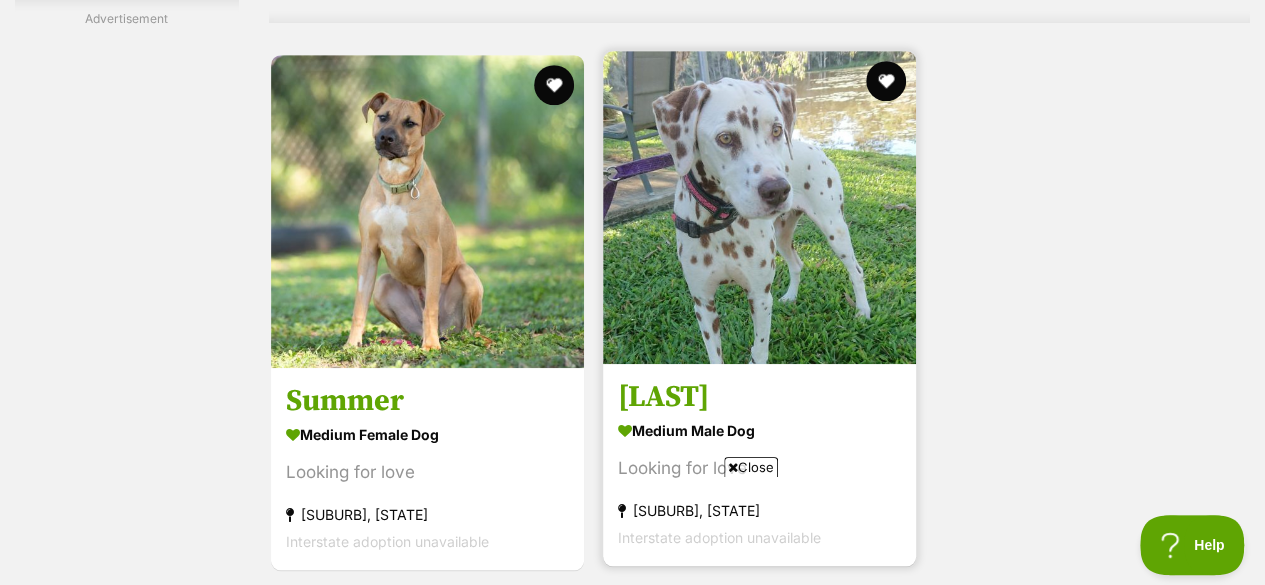 click at bounding box center (759, 207) 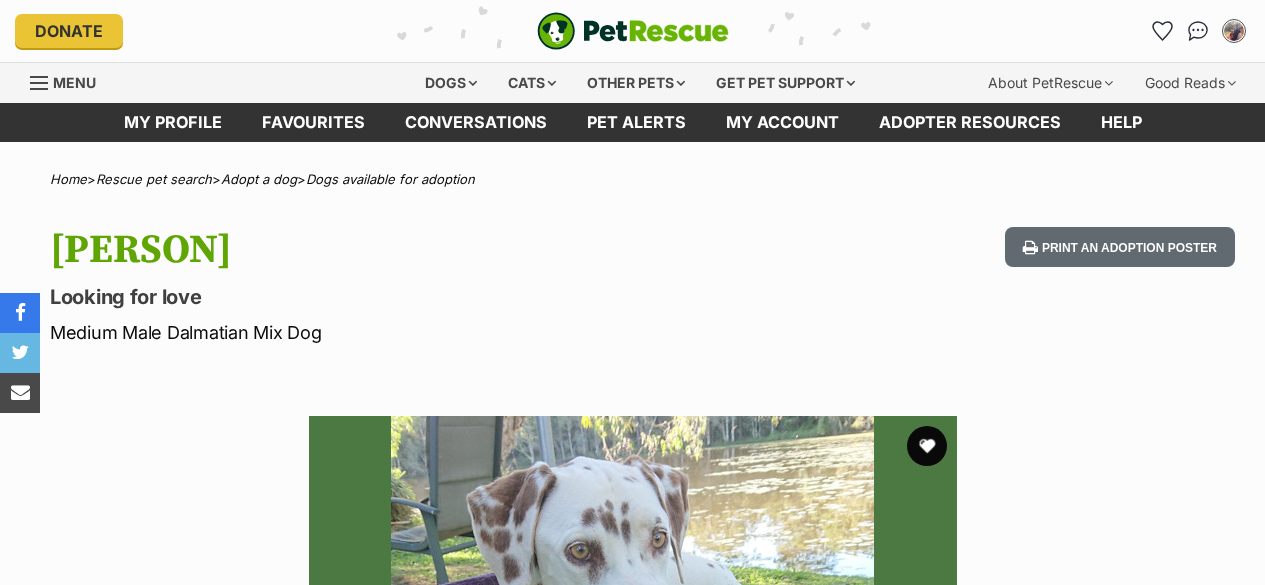 scroll, scrollTop: 0, scrollLeft: 0, axis: both 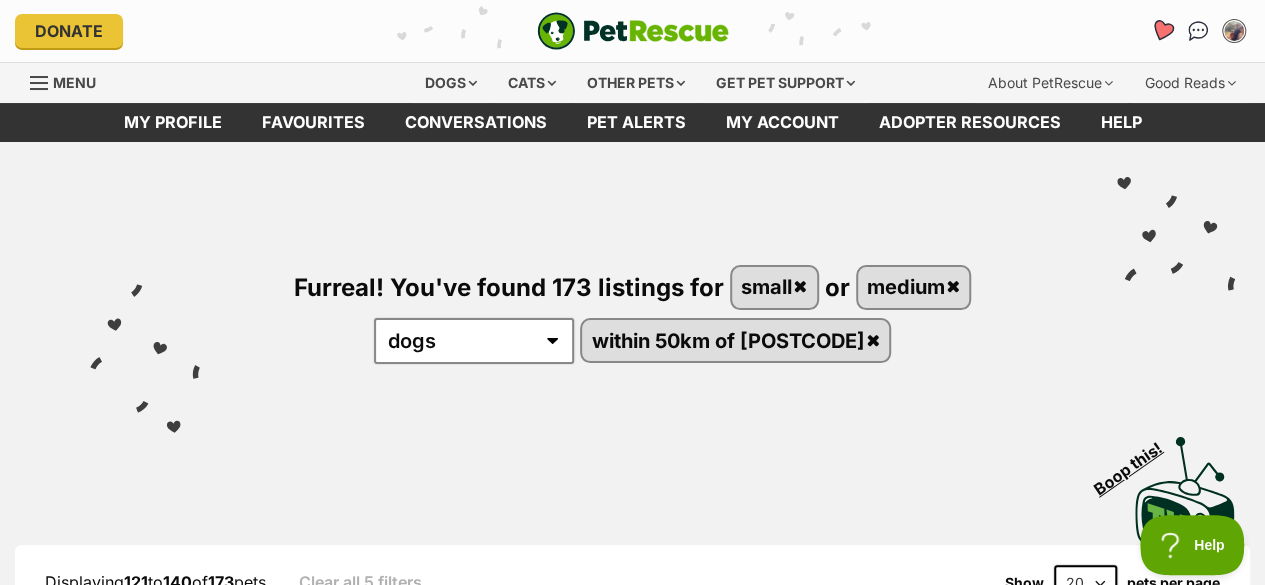 click 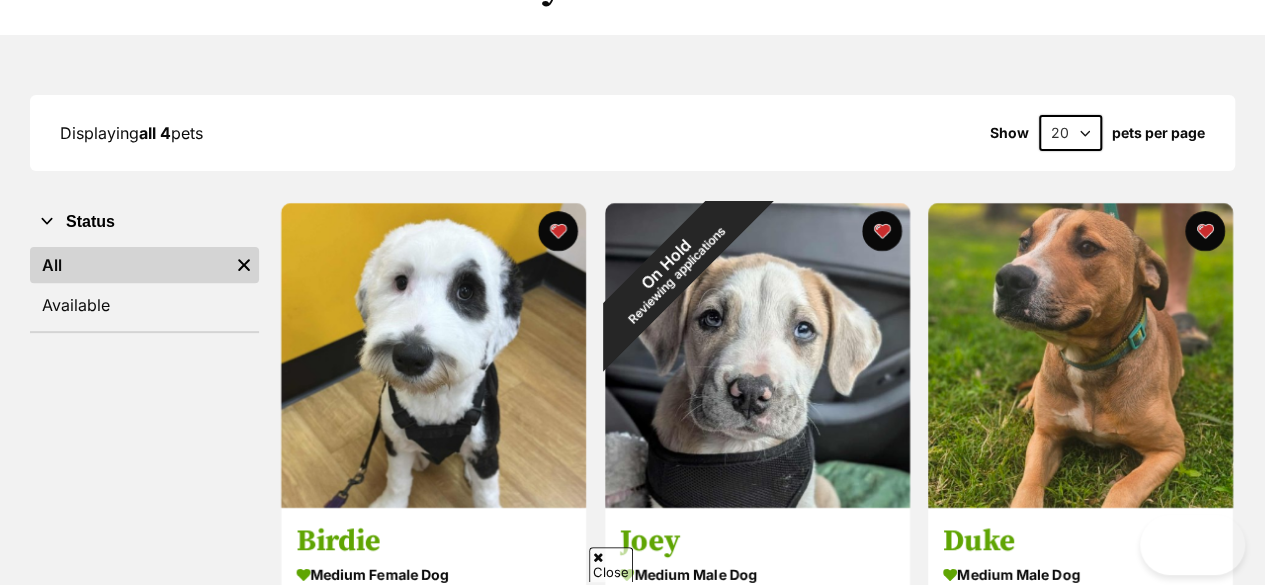 scroll, scrollTop: 229, scrollLeft: 0, axis: vertical 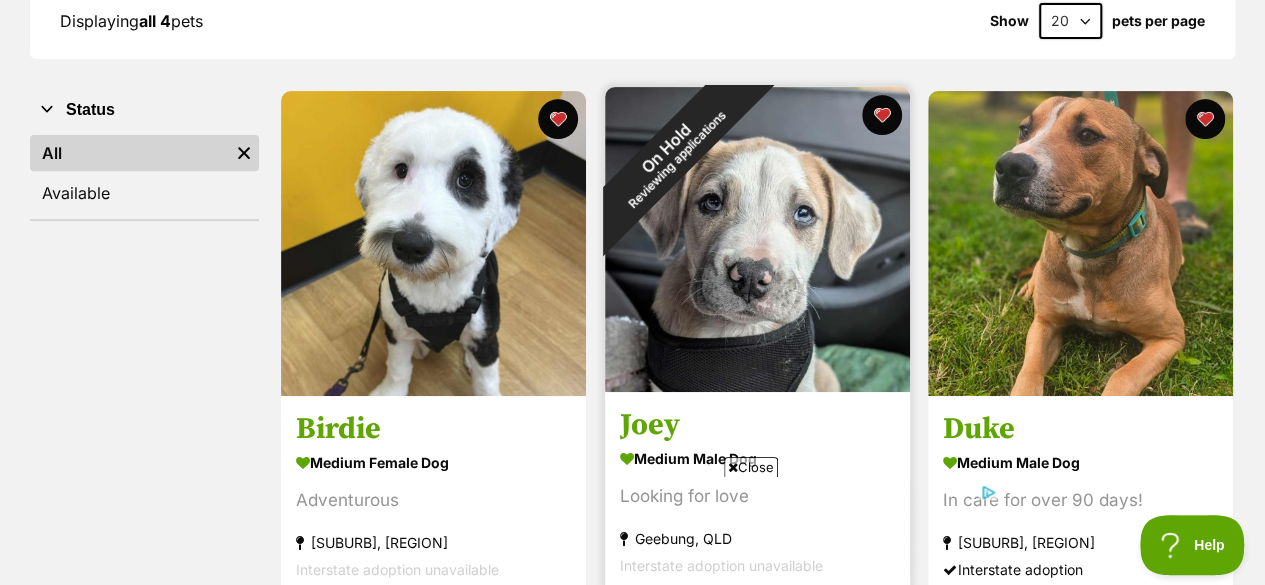 click at bounding box center (757, 239) 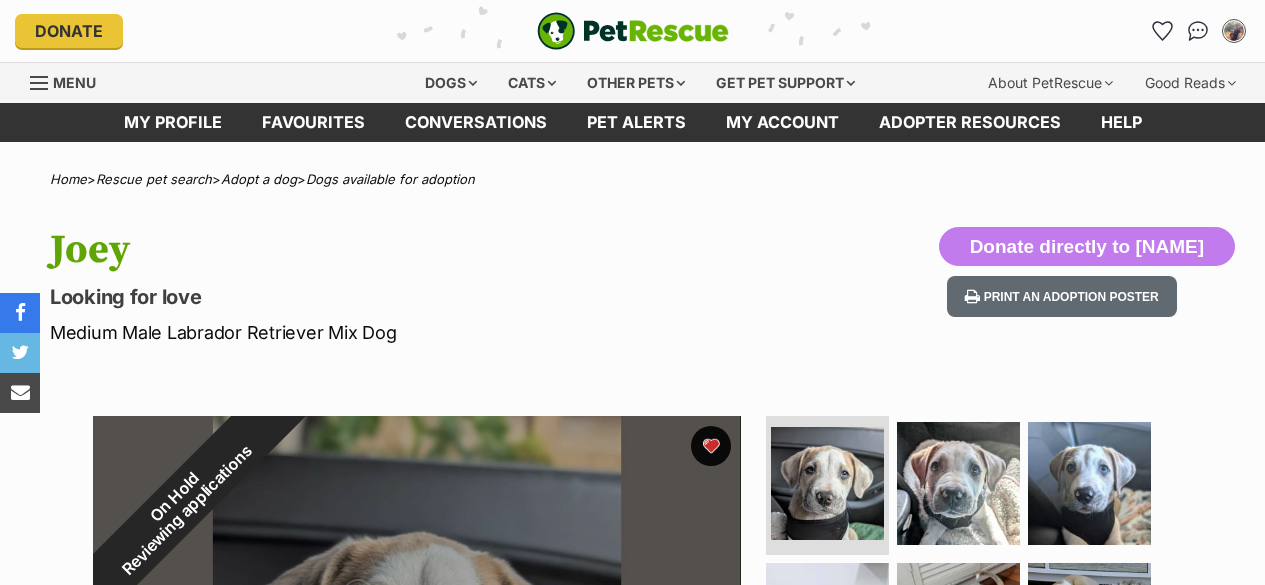 scroll, scrollTop: 0, scrollLeft: 0, axis: both 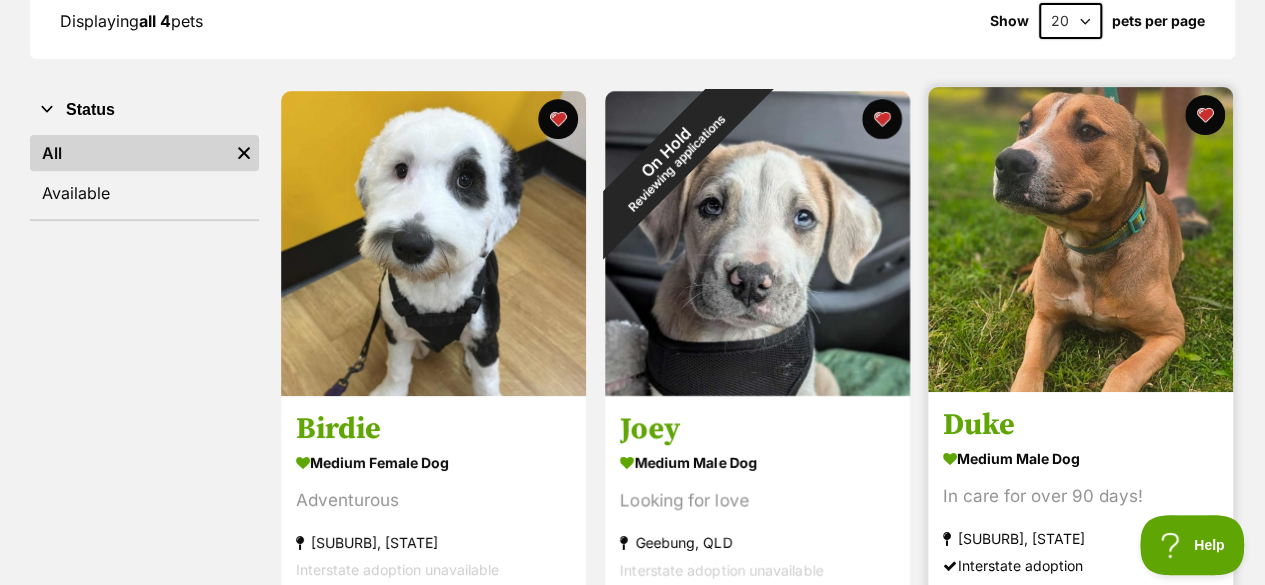 click at bounding box center (1080, 239) 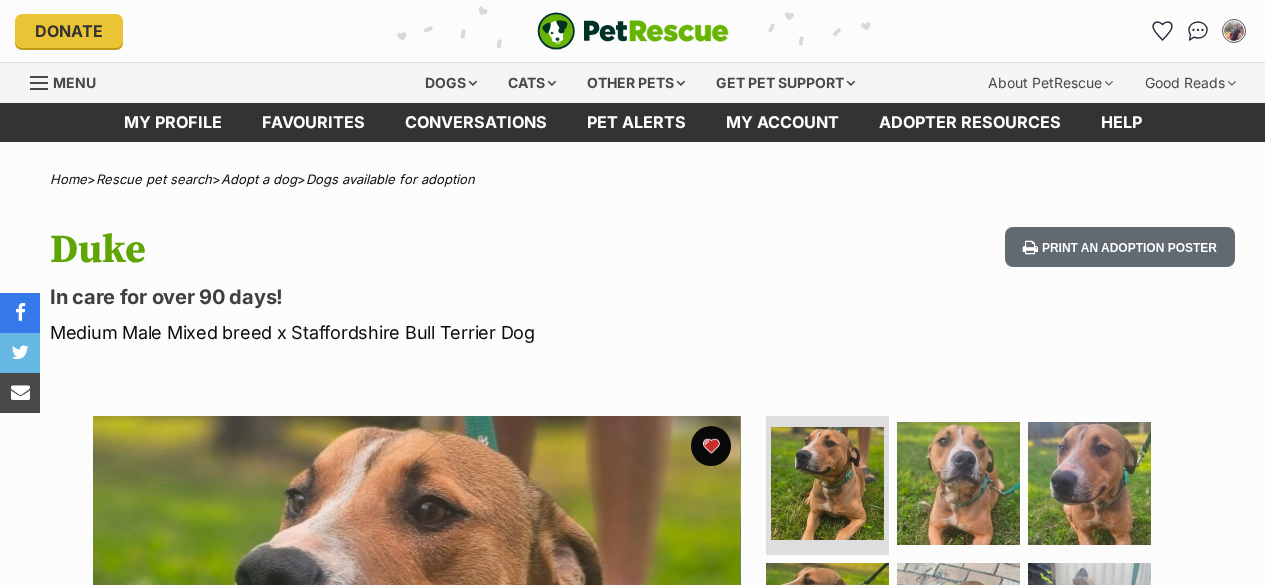 scroll, scrollTop: 0, scrollLeft: 0, axis: both 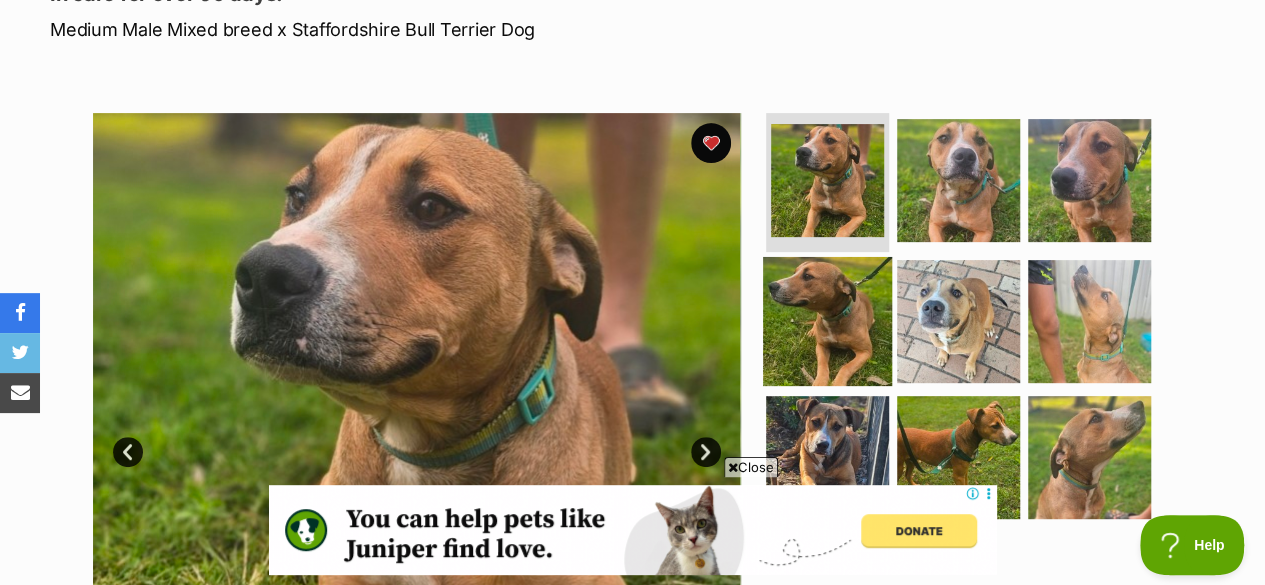 click at bounding box center [827, 321] 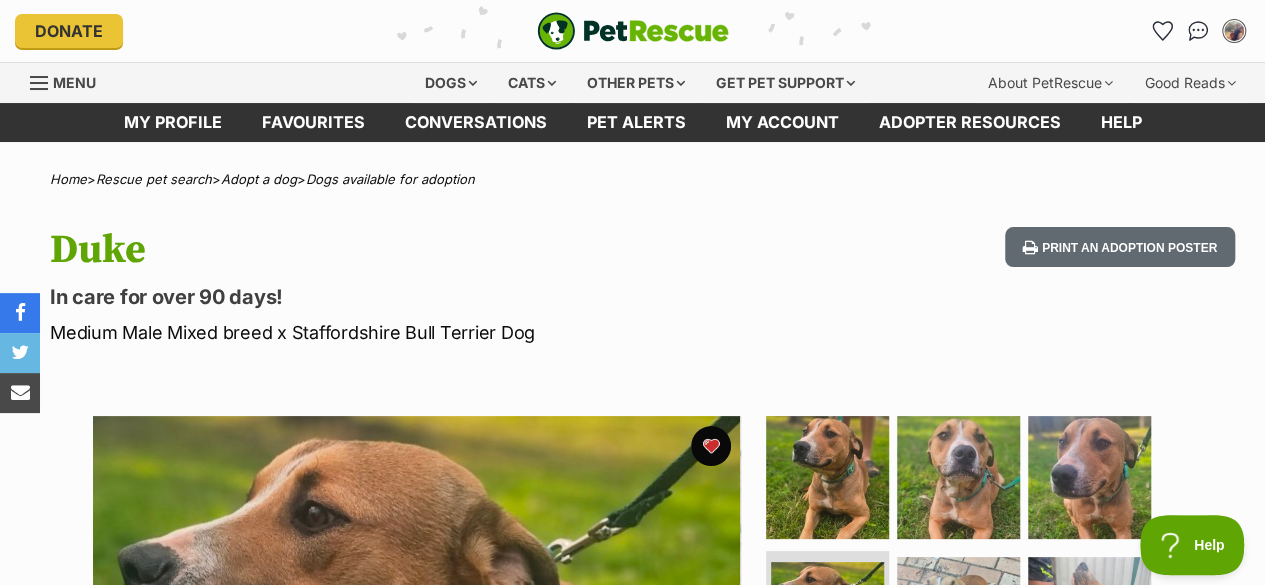 scroll, scrollTop: 0, scrollLeft: 0, axis: both 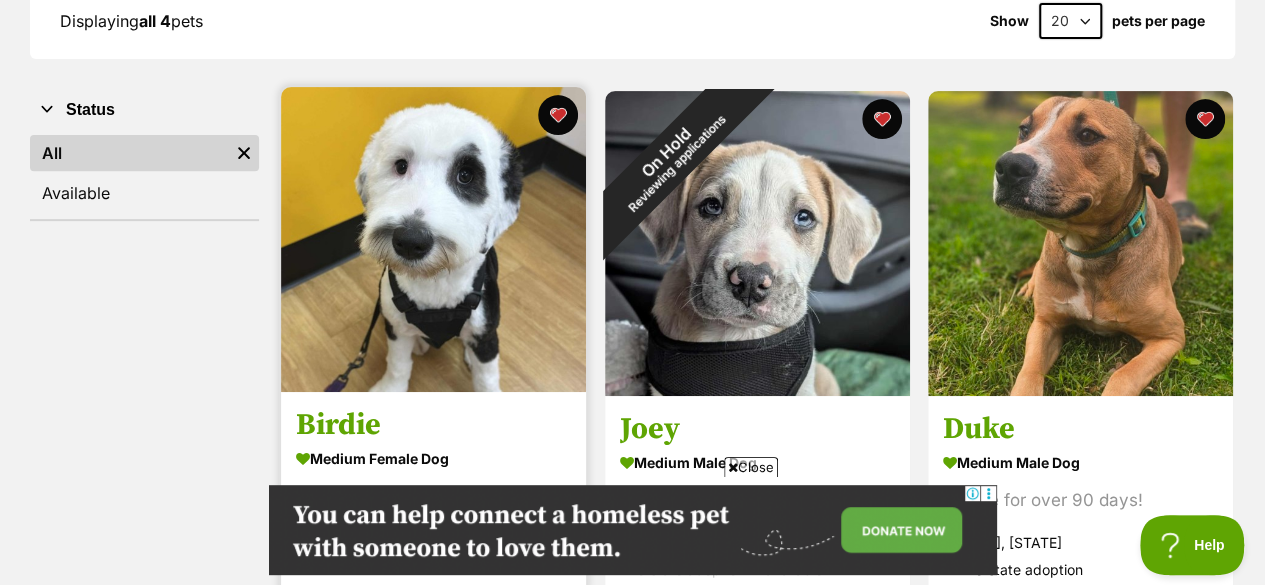 click at bounding box center [433, 239] 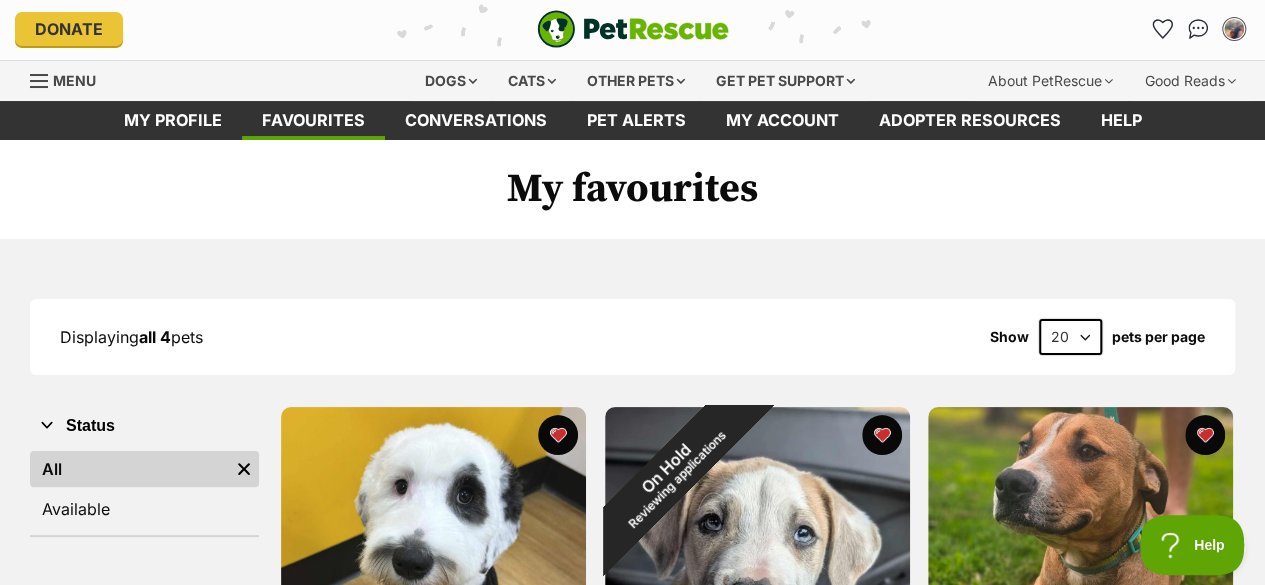 scroll, scrollTop: 0, scrollLeft: 0, axis: both 